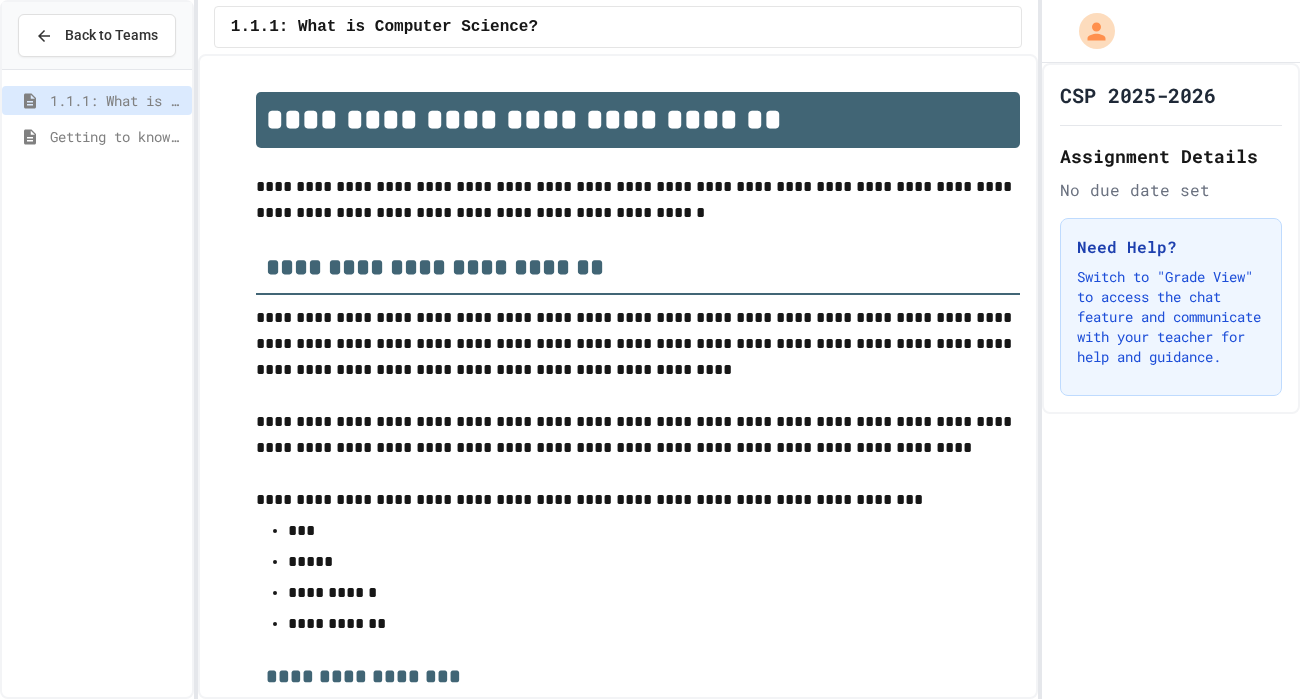 scroll, scrollTop: 0, scrollLeft: 0, axis: both 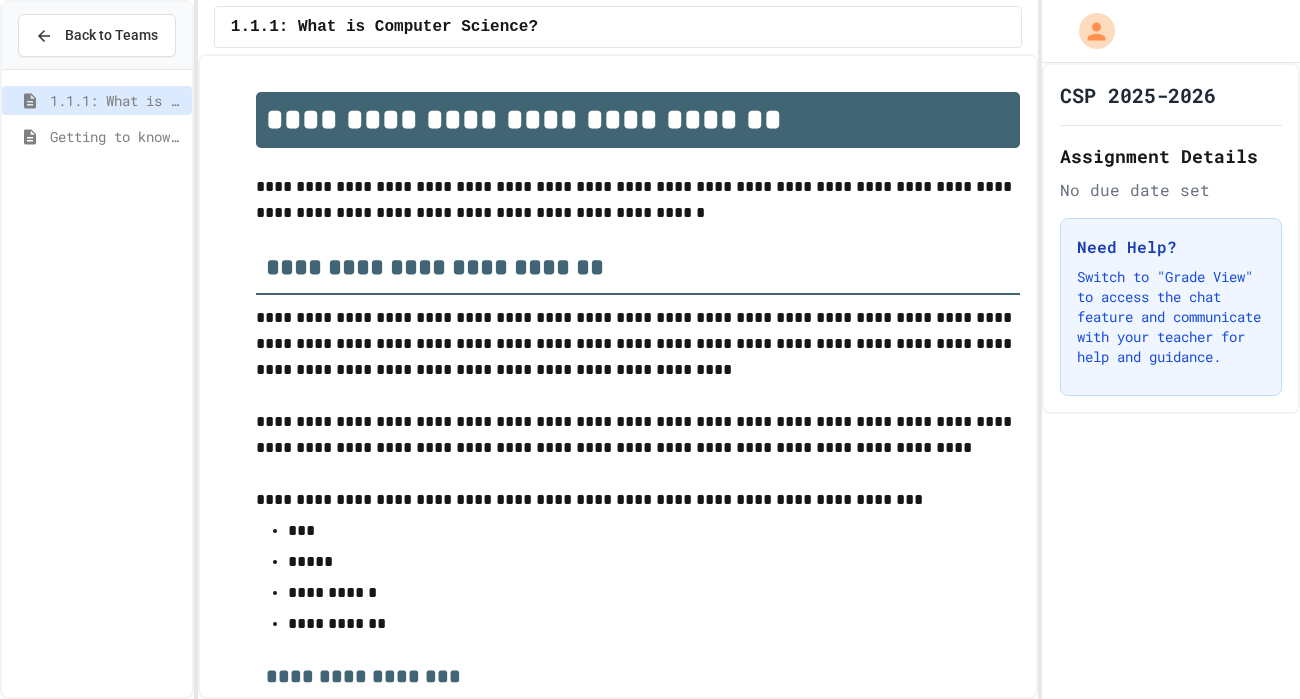 click on "Getting to know you" at bounding box center (117, 136) 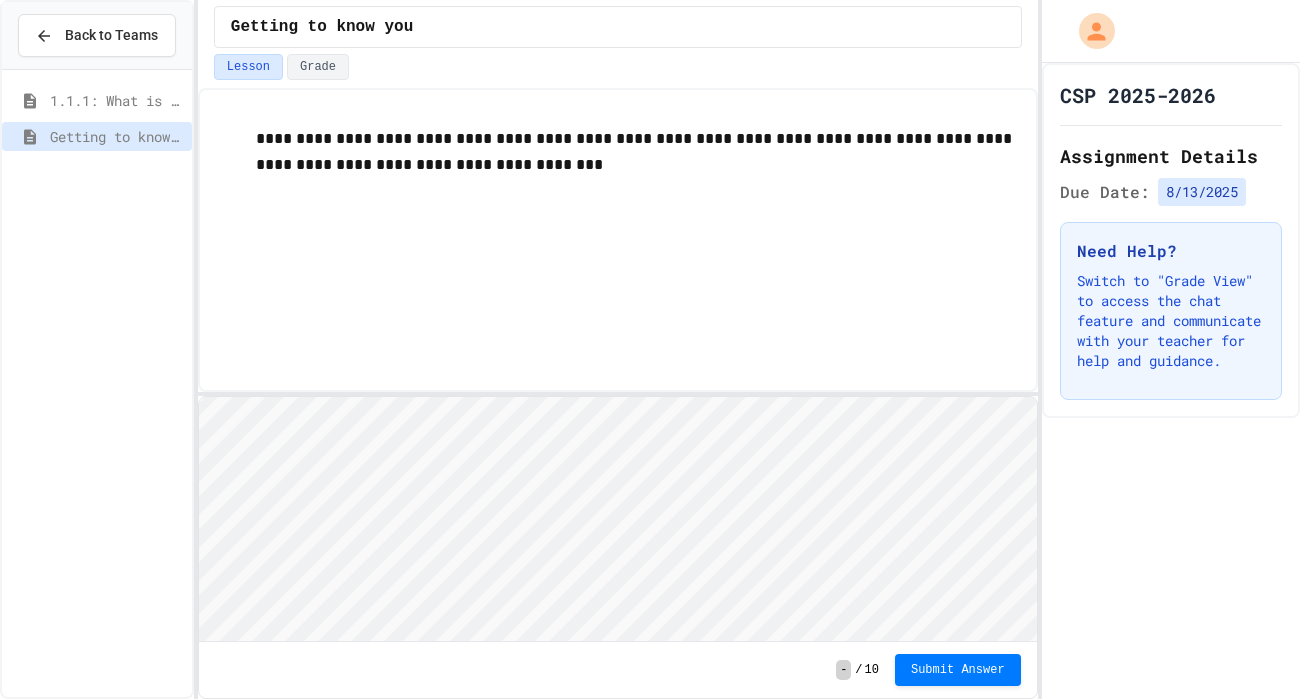 scroll, scrollTop: 0, scrollLeft: 0, axis: both 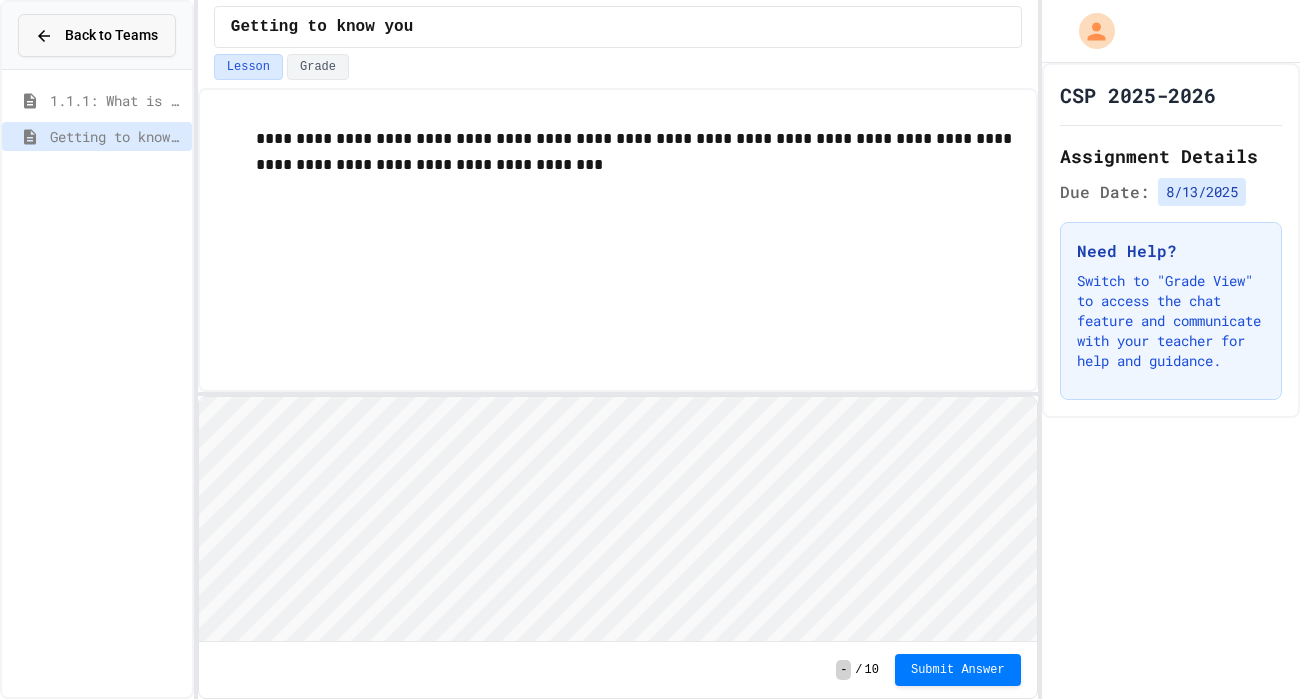 click on "Back to Teams" at bounding box center (111, 35) 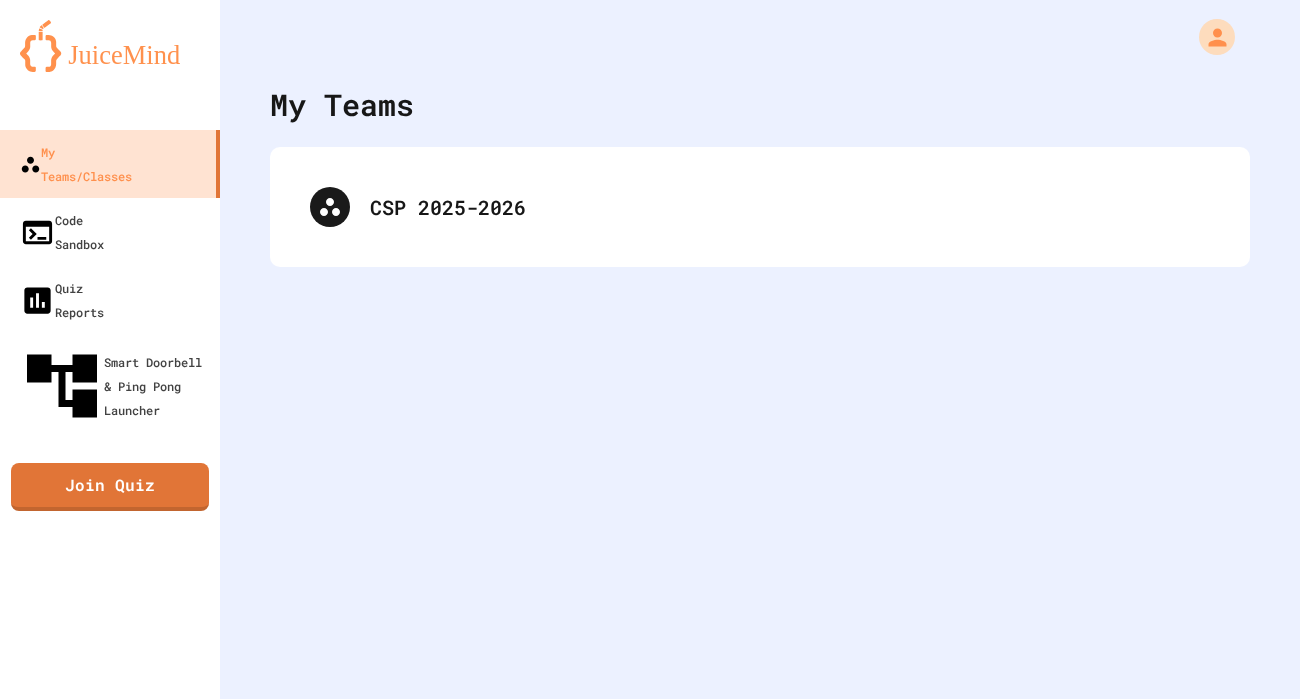 click on "My Teams CSP 2025-2026" at bounding box center (760, 349) 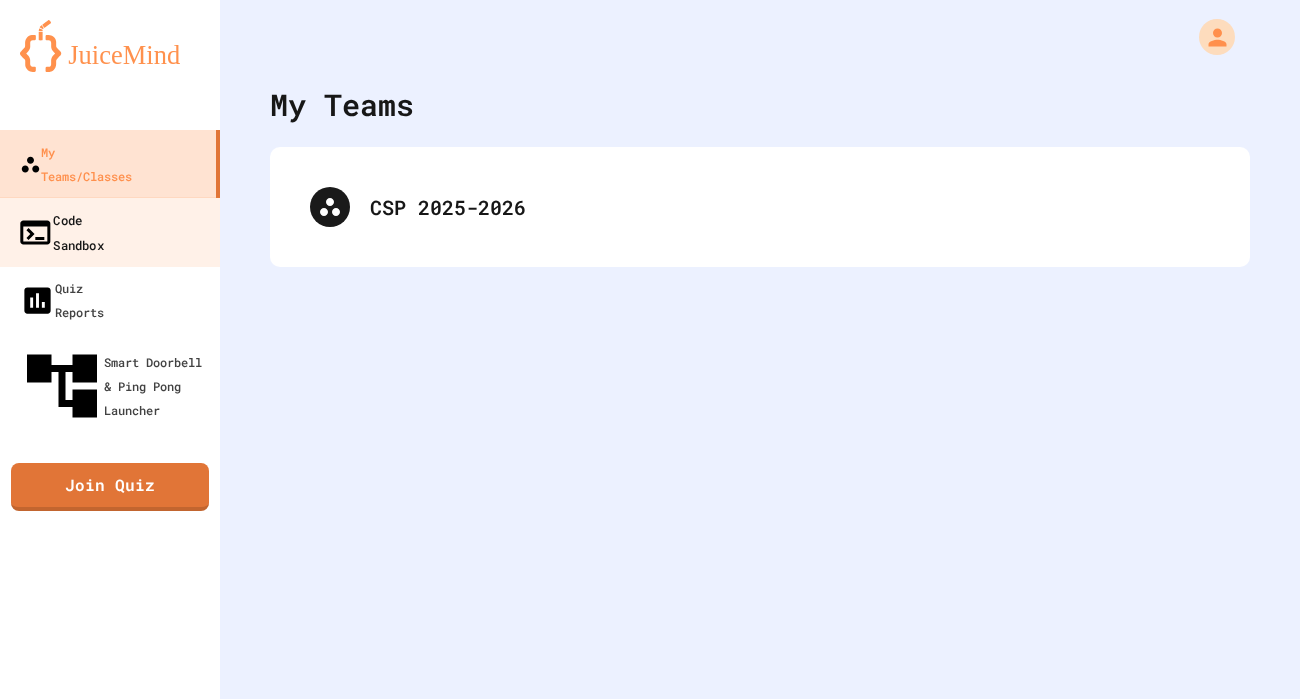 click on "Code Sandbox" at bounding box center [110, 232] 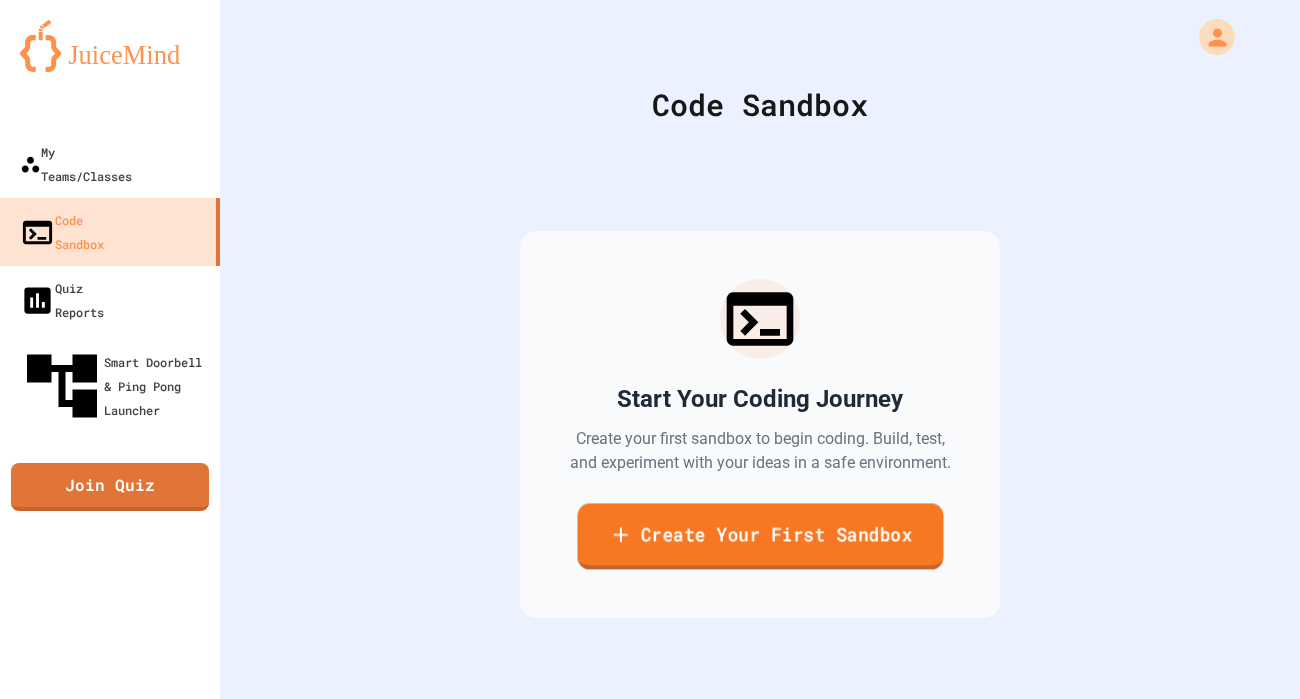 click on "Create Your First Sandbox" at bounding box center [760, 536] 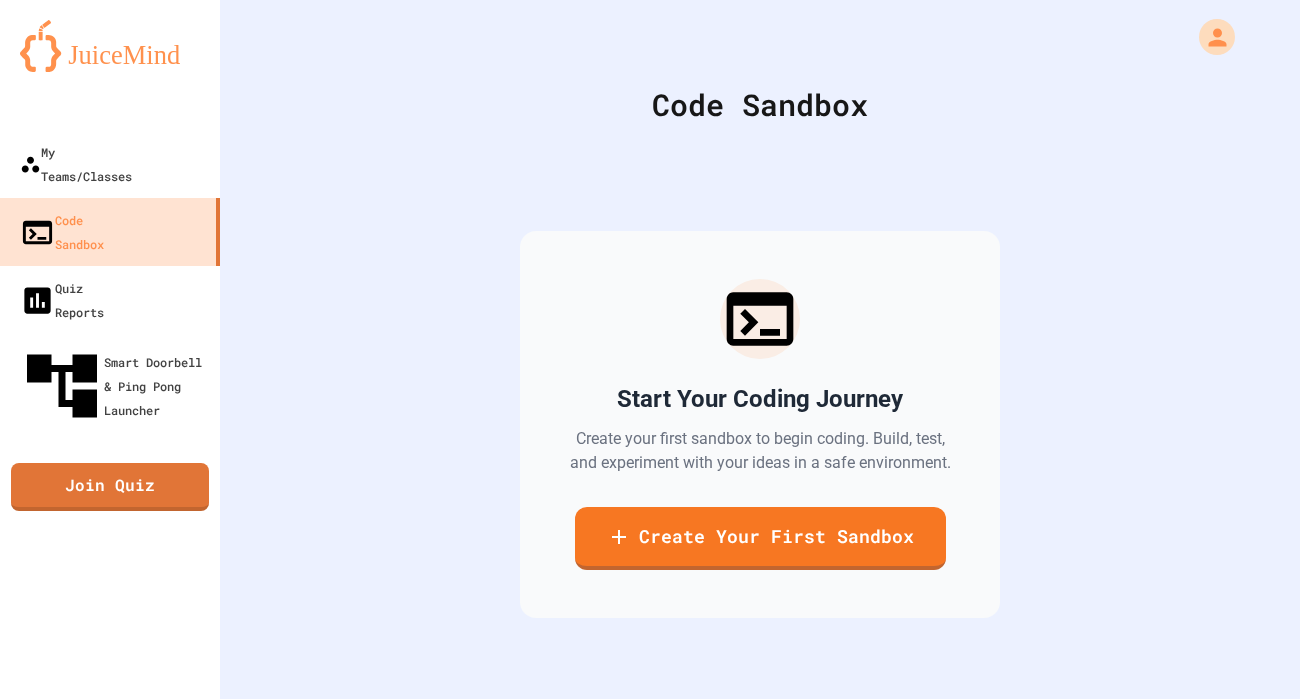 click at bounding box center [650, 796] 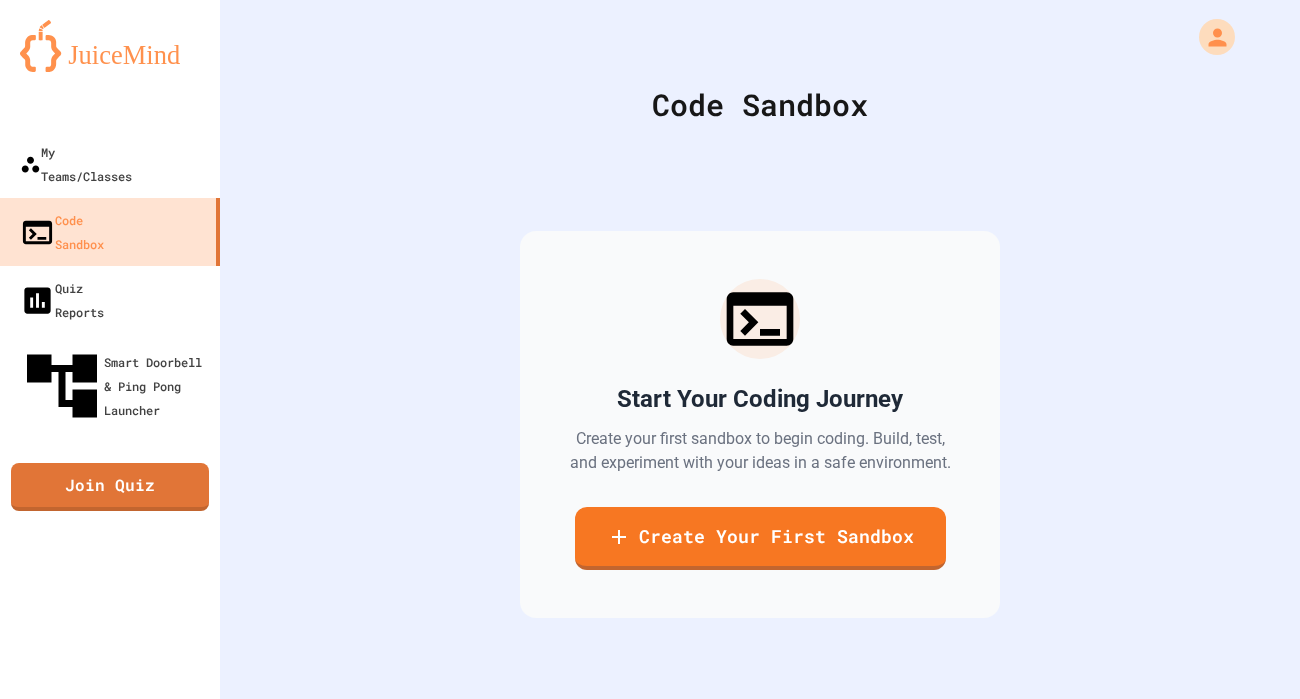click at bounding box center [650, 1316] 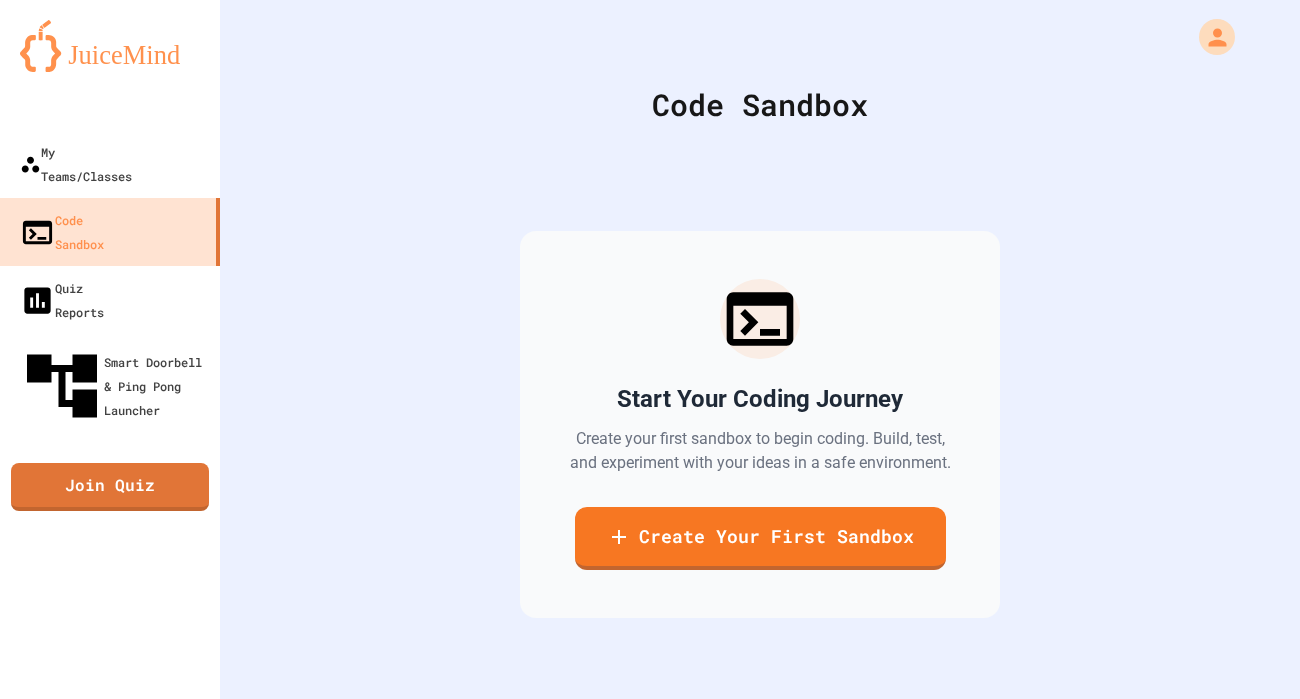 click on "Create Sandbox" at bounding box center (650, 1260) 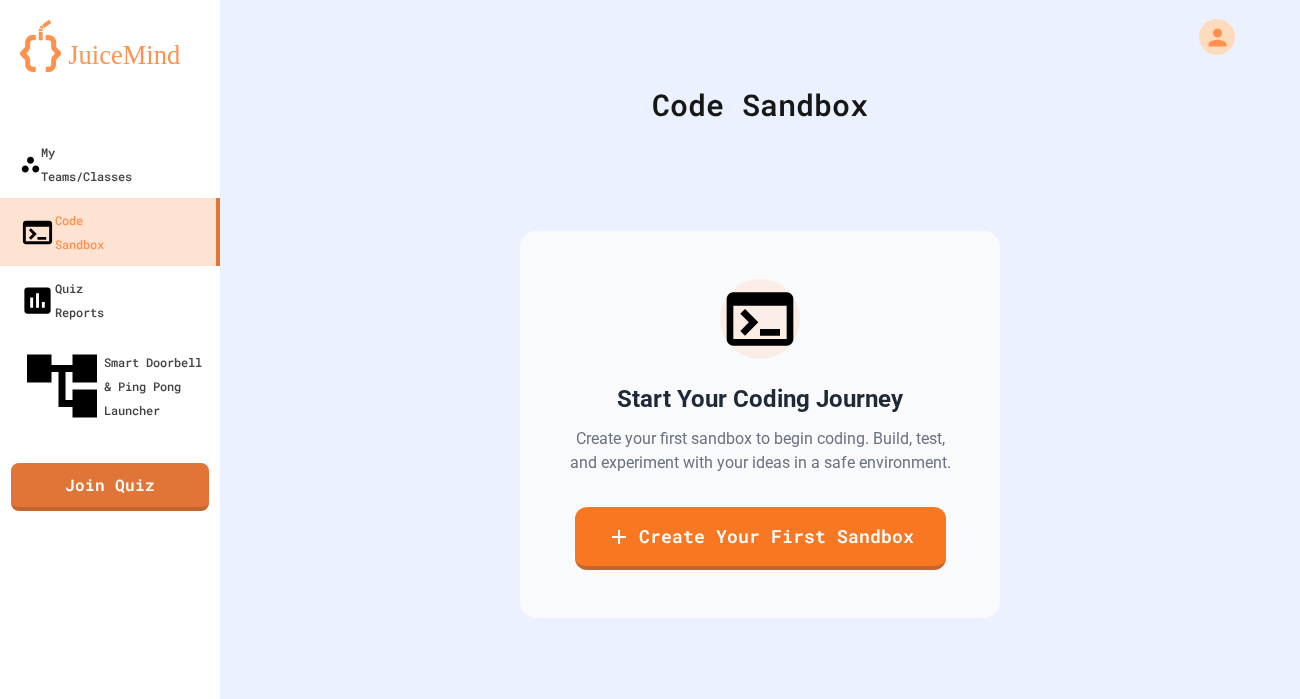 scroll, scrollTop: 0, scrollLeft: 0, axis: both 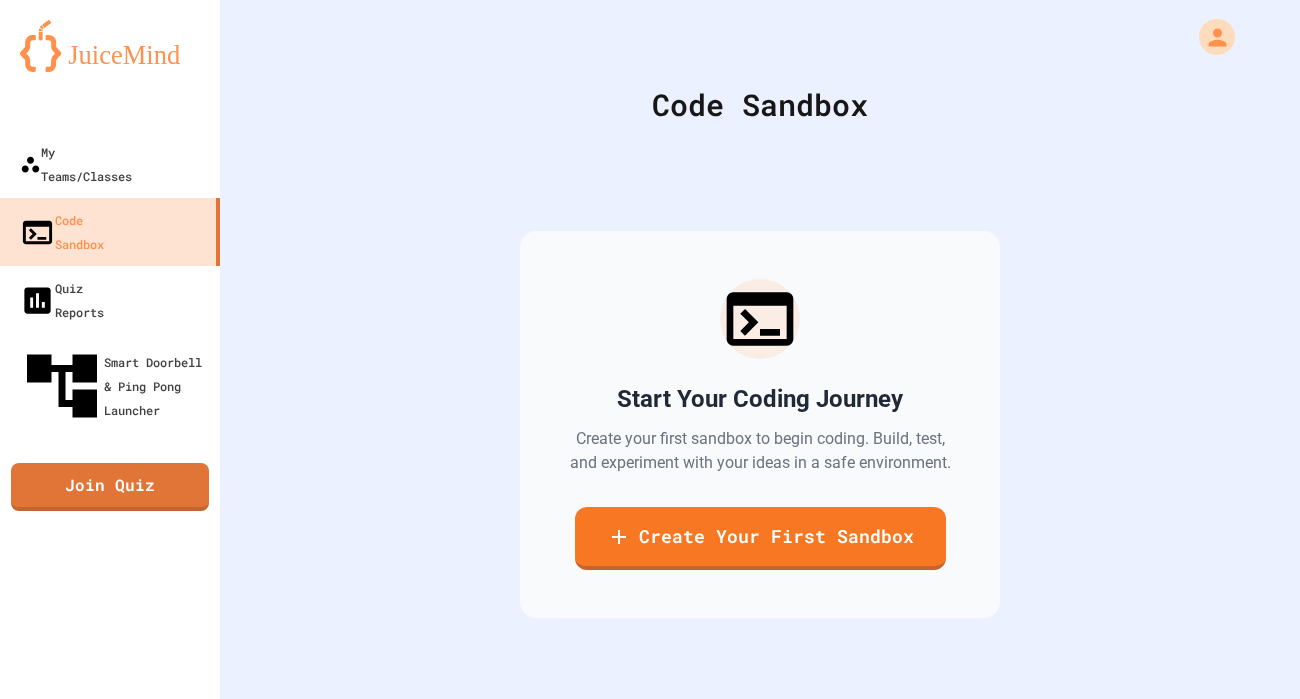 click on "Create Sandbox" at bounding box center [650, 1259] 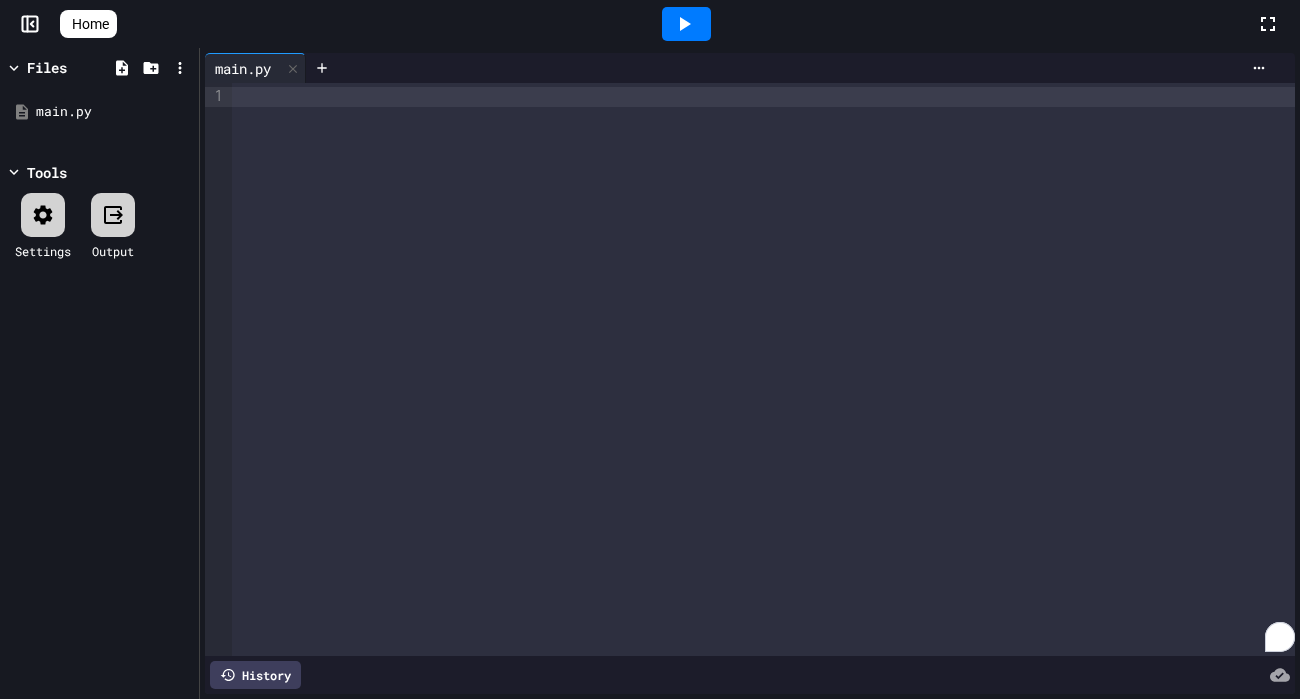 click at bounding box center (763, 97) 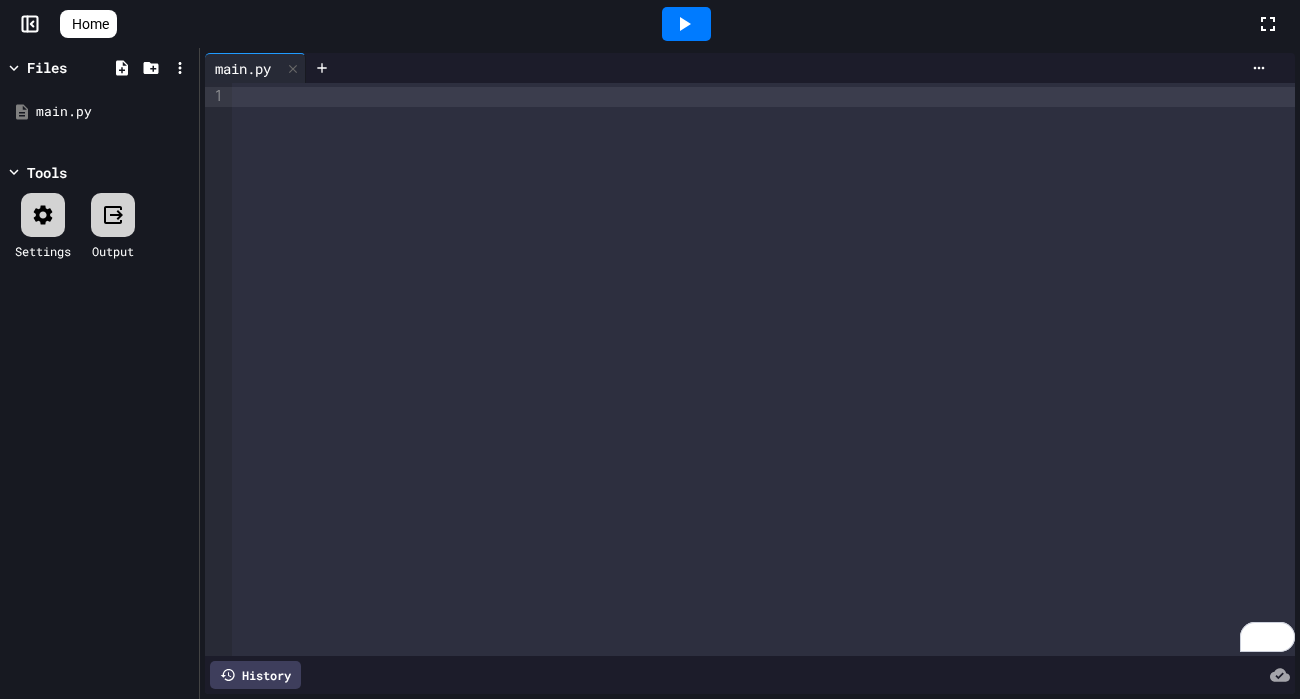 click 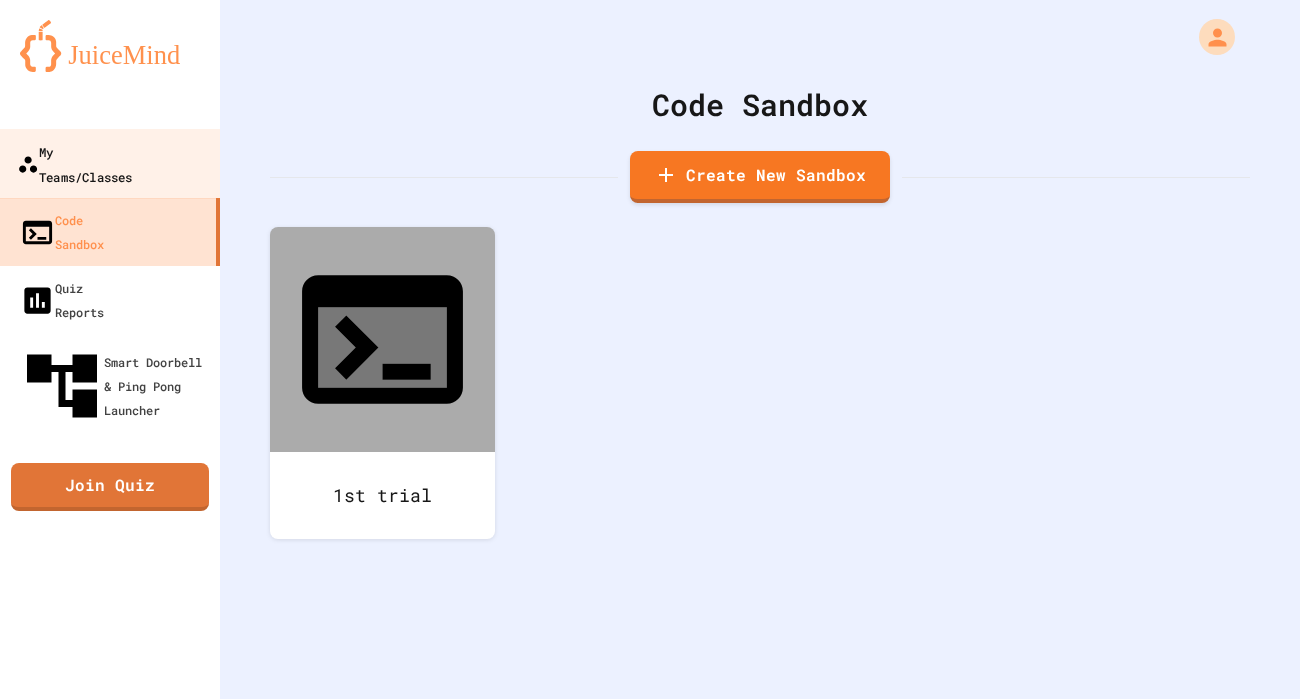 click on "My Teams/Classes" at bounding box center [110, 164] 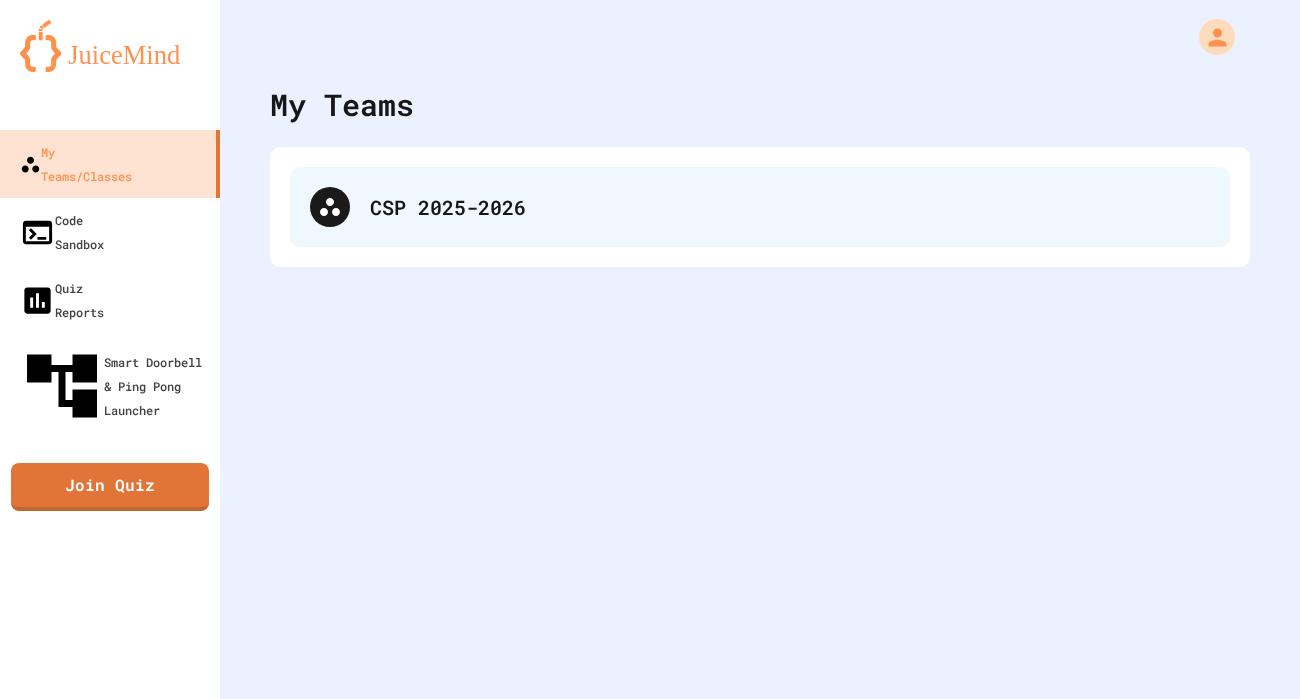 click on "CSP 2025-2026" at bounding box center (790, 207) 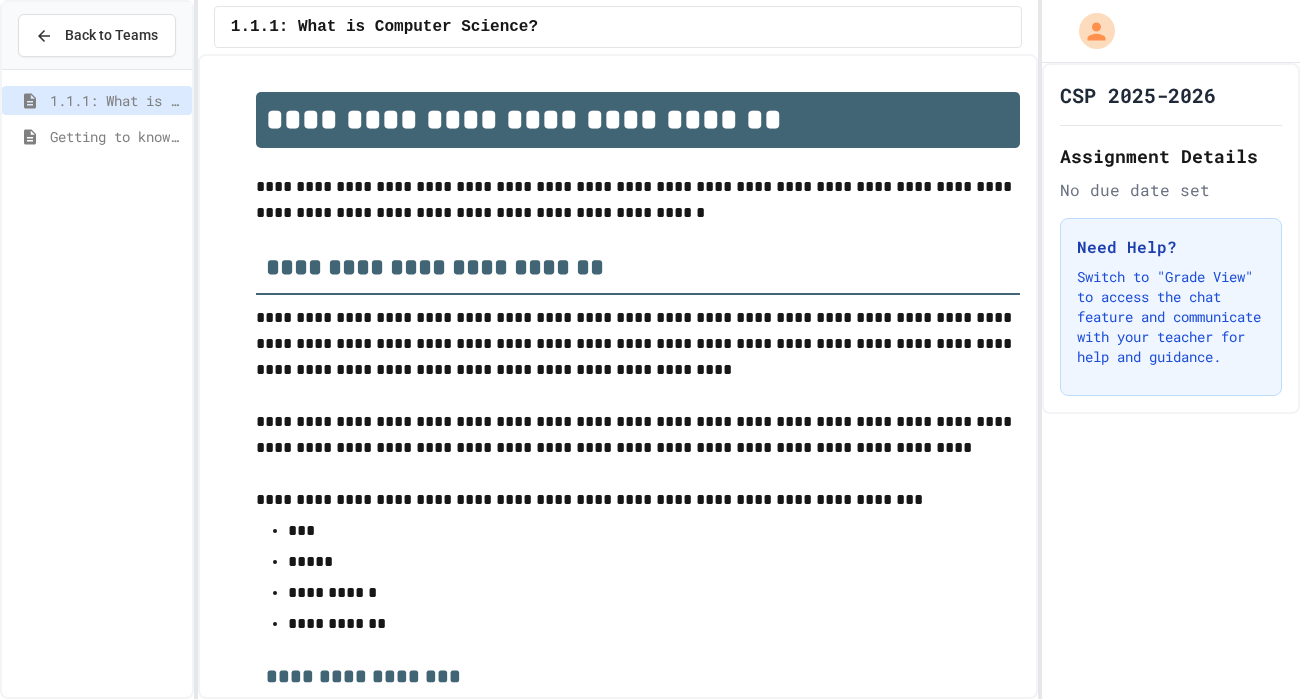 scroll, scrollTop: 3176, scrollLeft: 0, axis: vertical 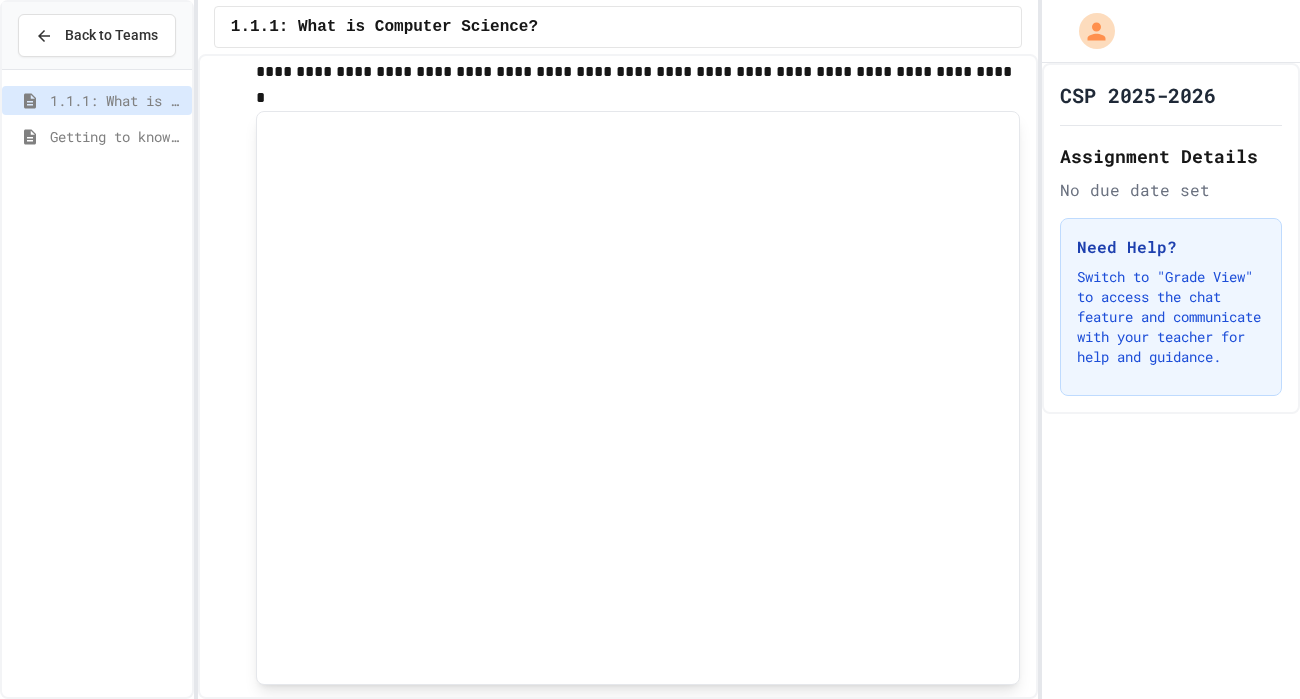 click on "Assignment Details" at bounding box center (1171, 156) 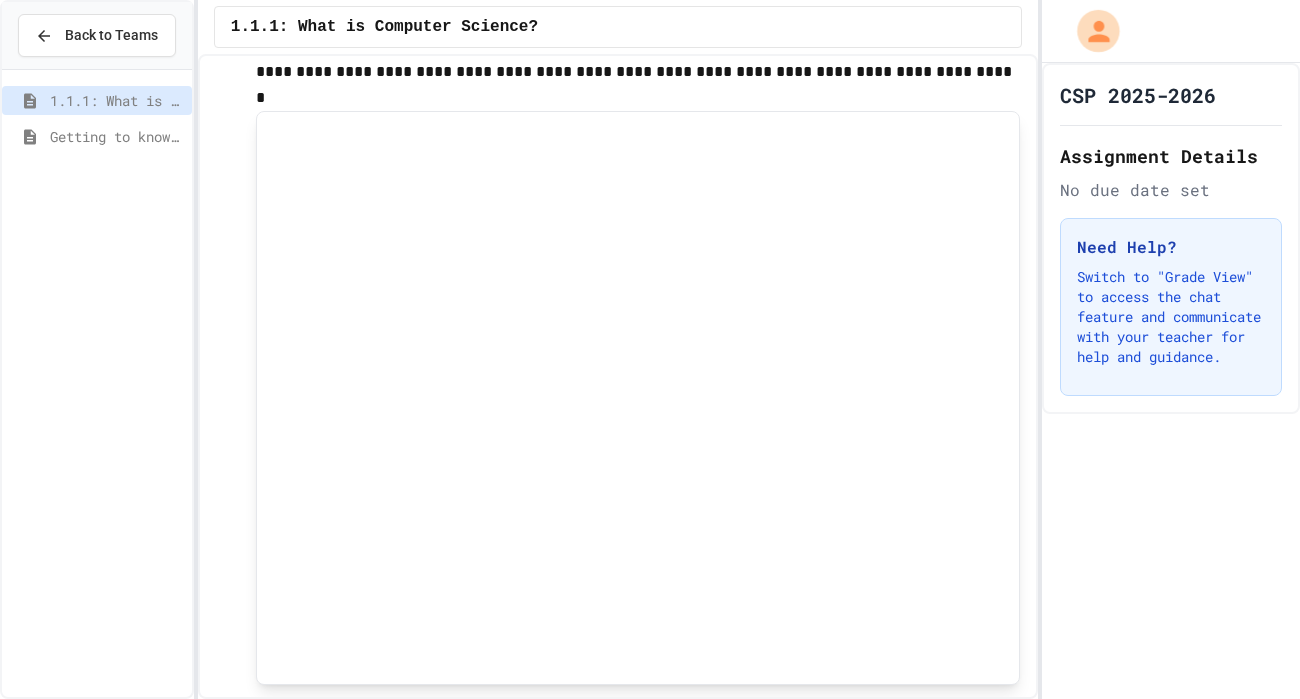 click 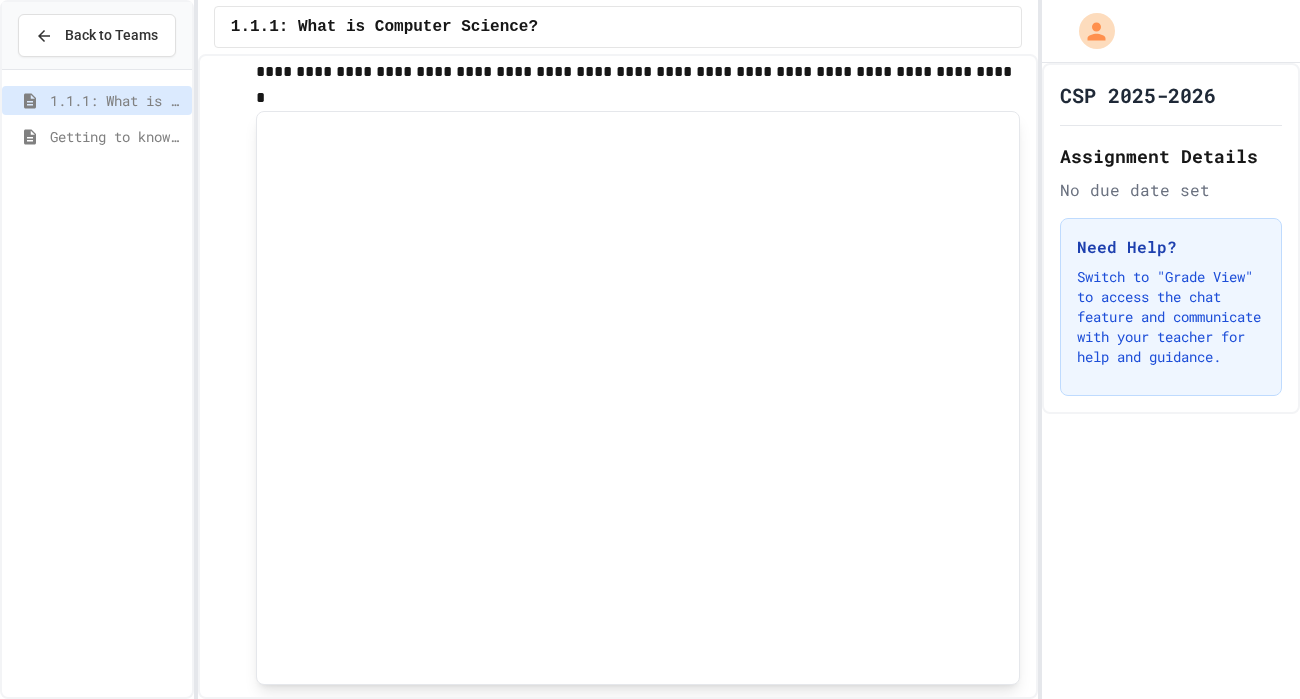 click at bounding box center (650, 699) 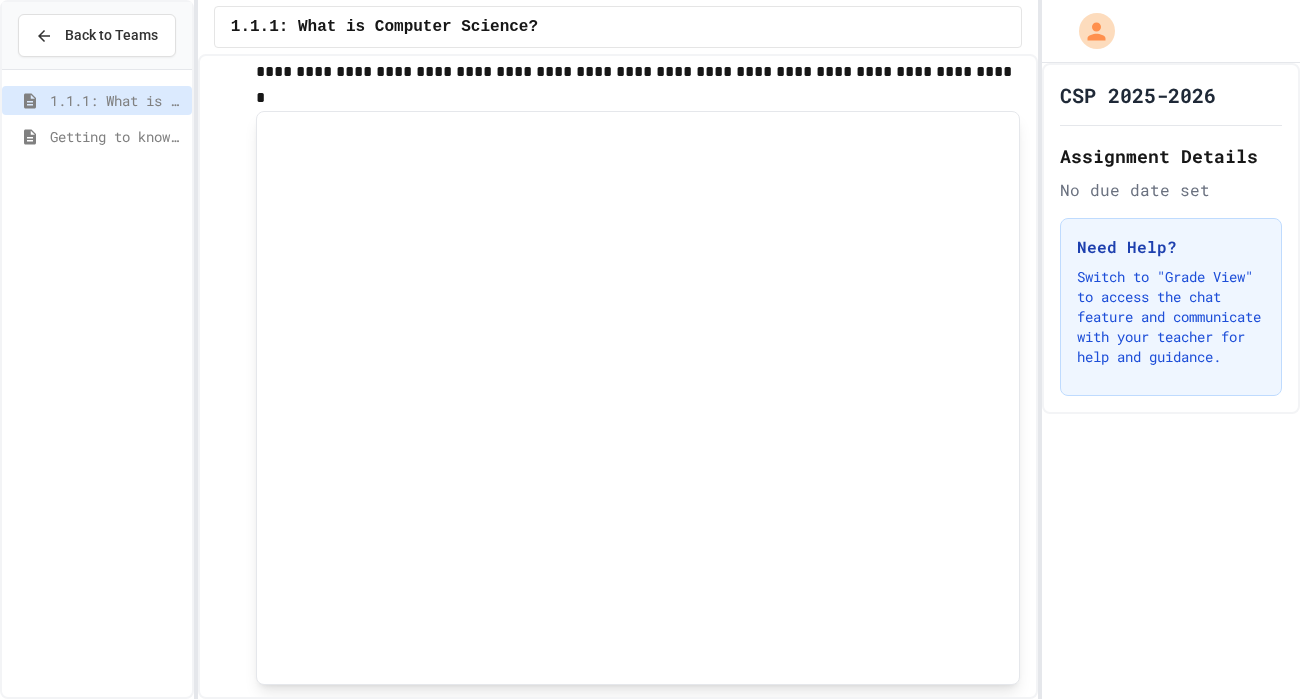 click on "Getting to know you" at bounding box center [117, 136] 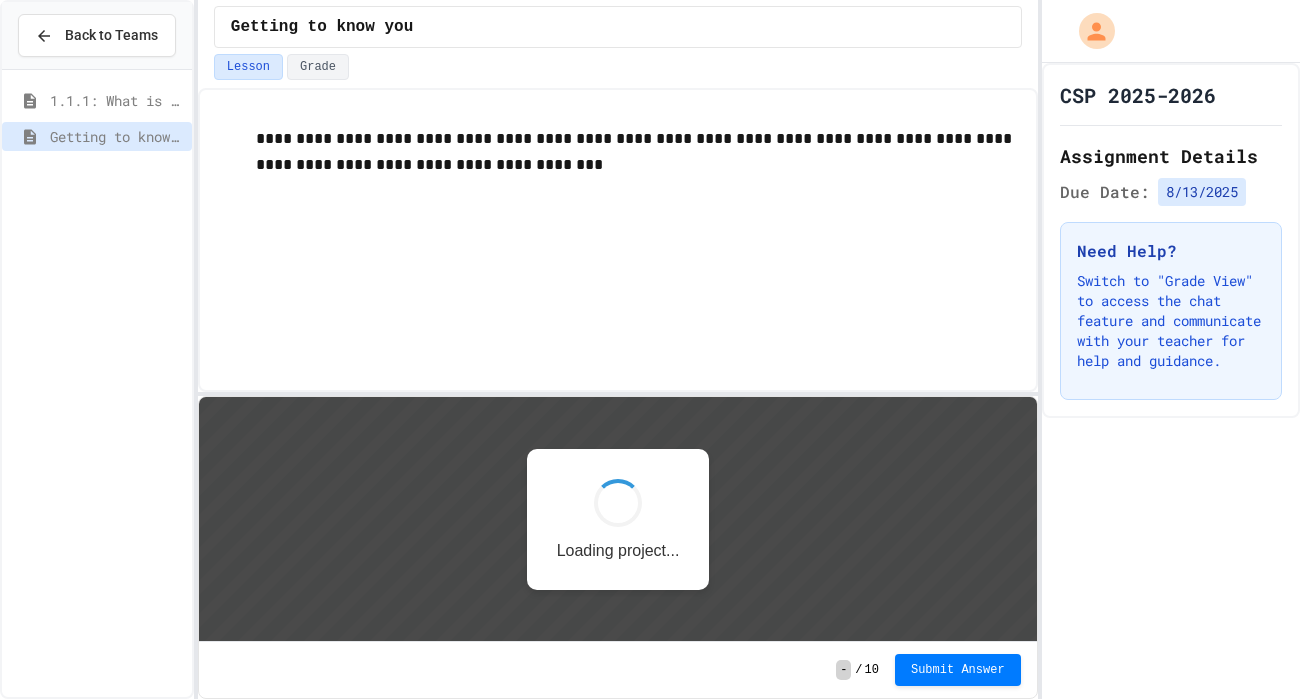 scroll, scrollTop: 0, scrollLeft: 0, axis: both 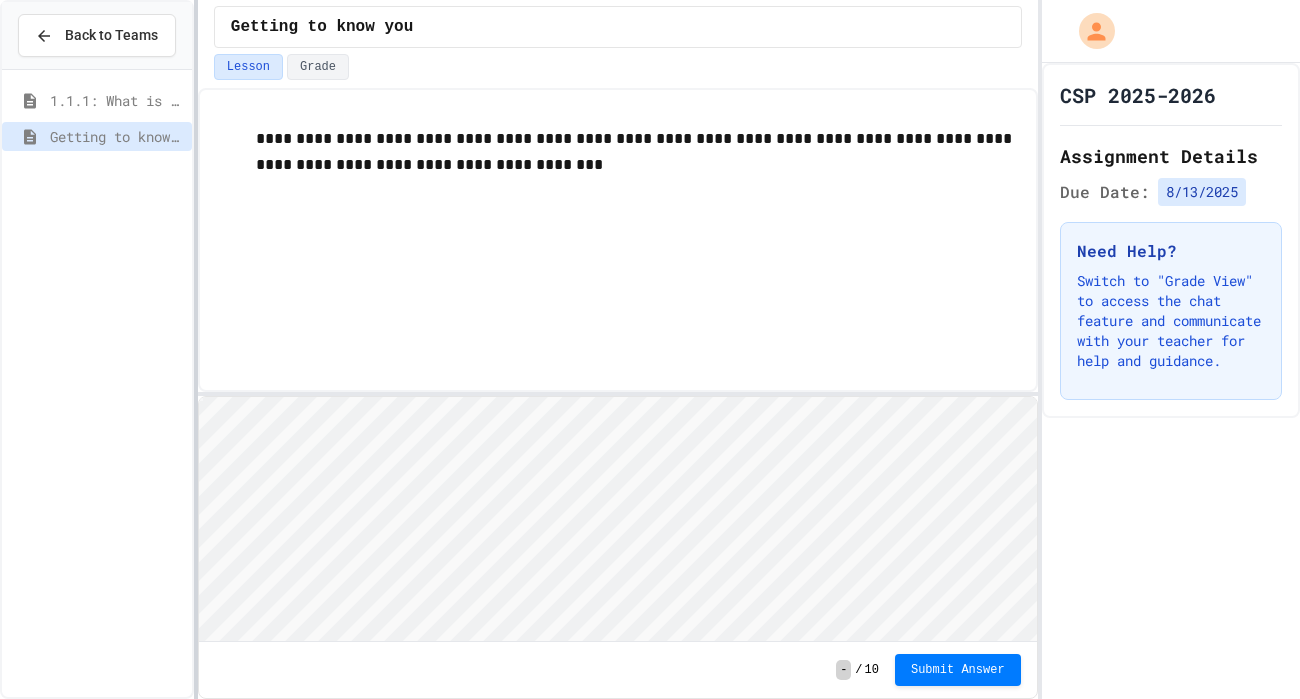 type on "******" 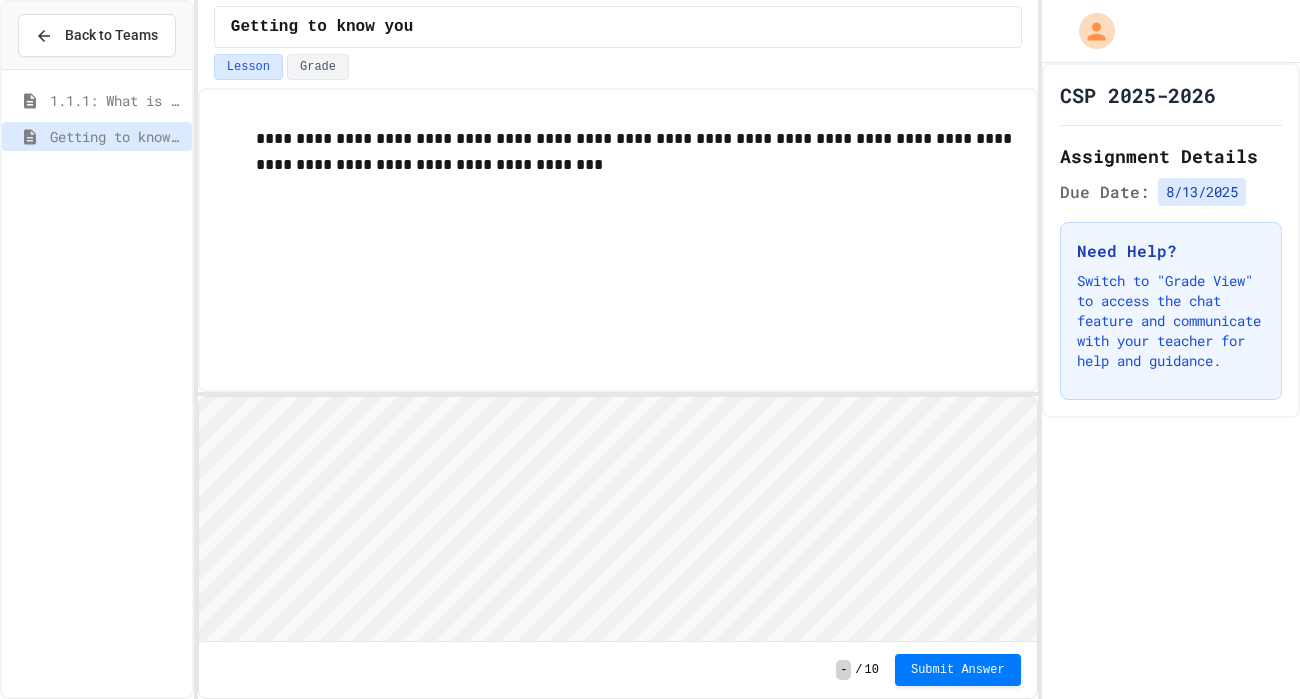 click on "**********" at bounding box center [618, 240] 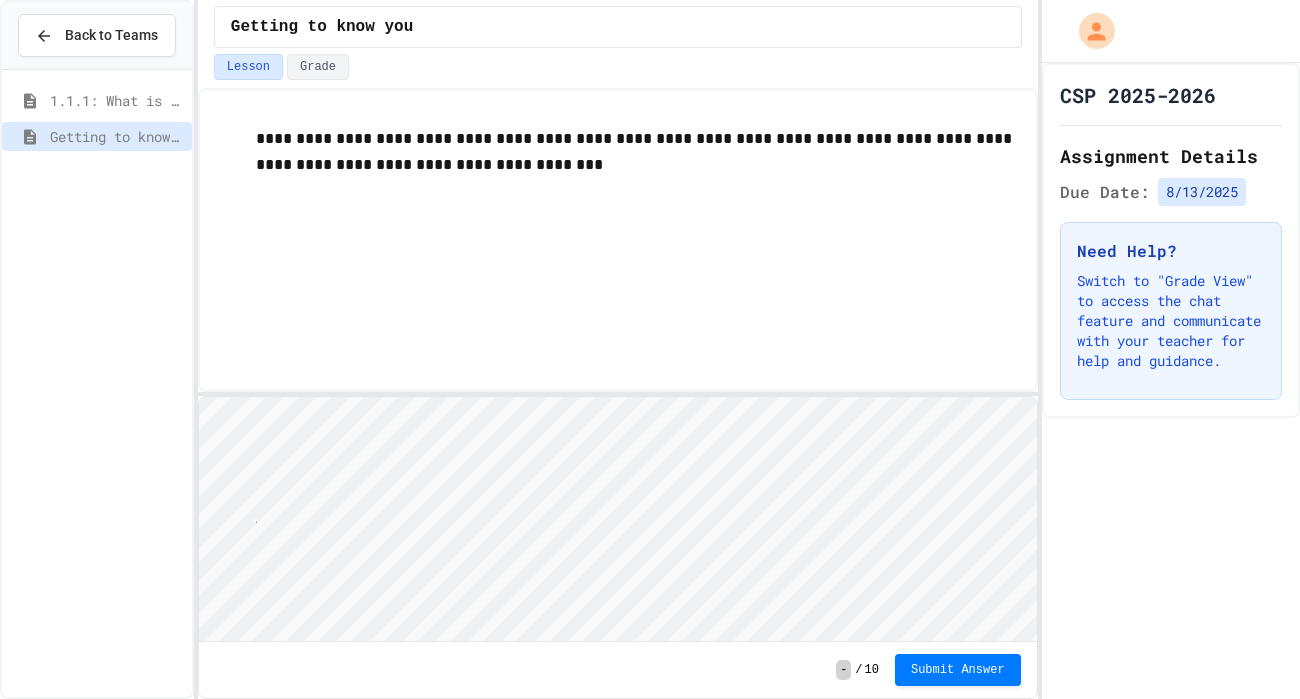 type 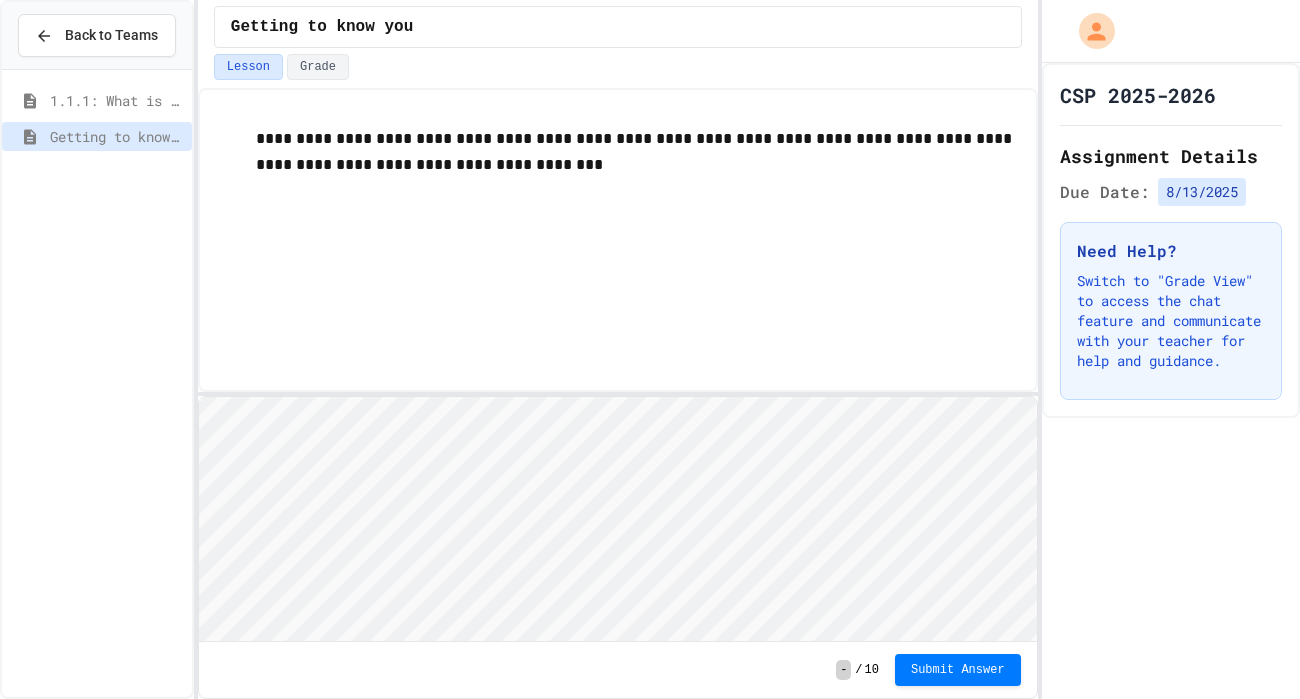 click on "**********" at bounding box center [618, 165] 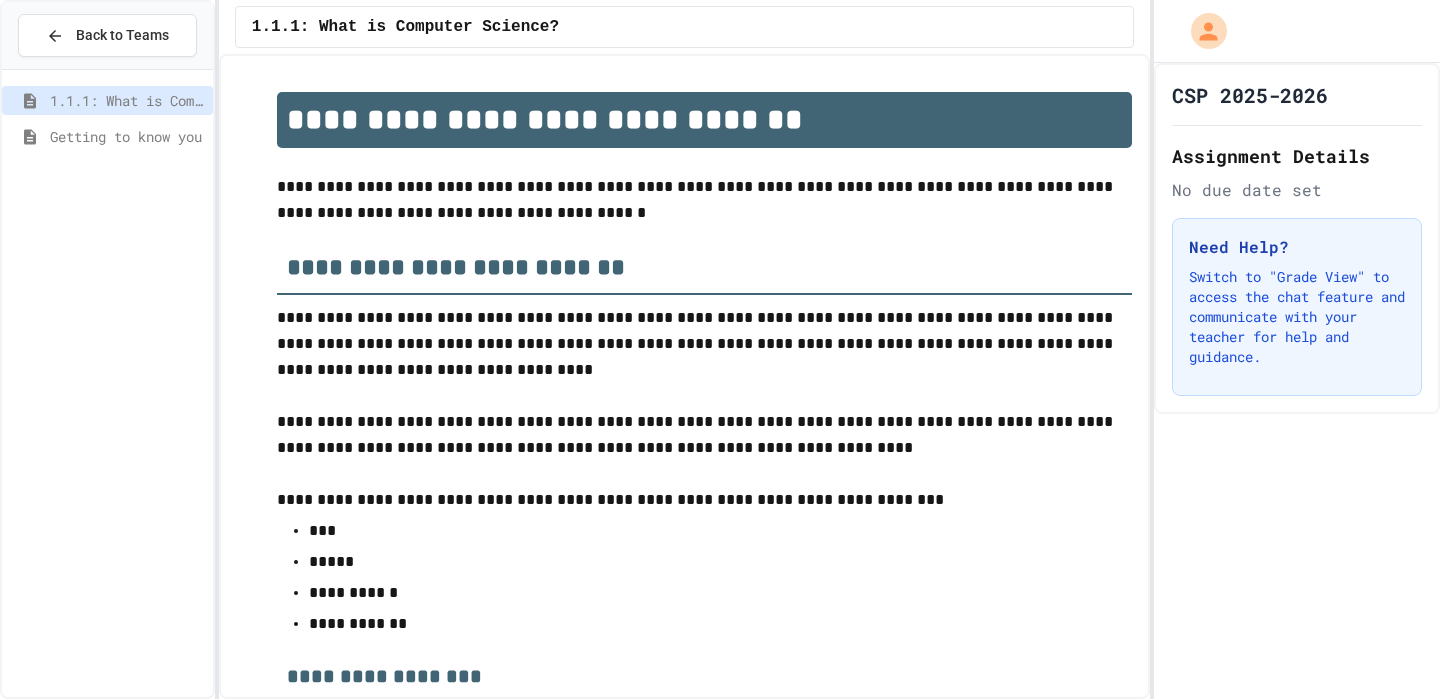 scroll, scrollTop: 3206, scrollLeft: 0, axis: vertical 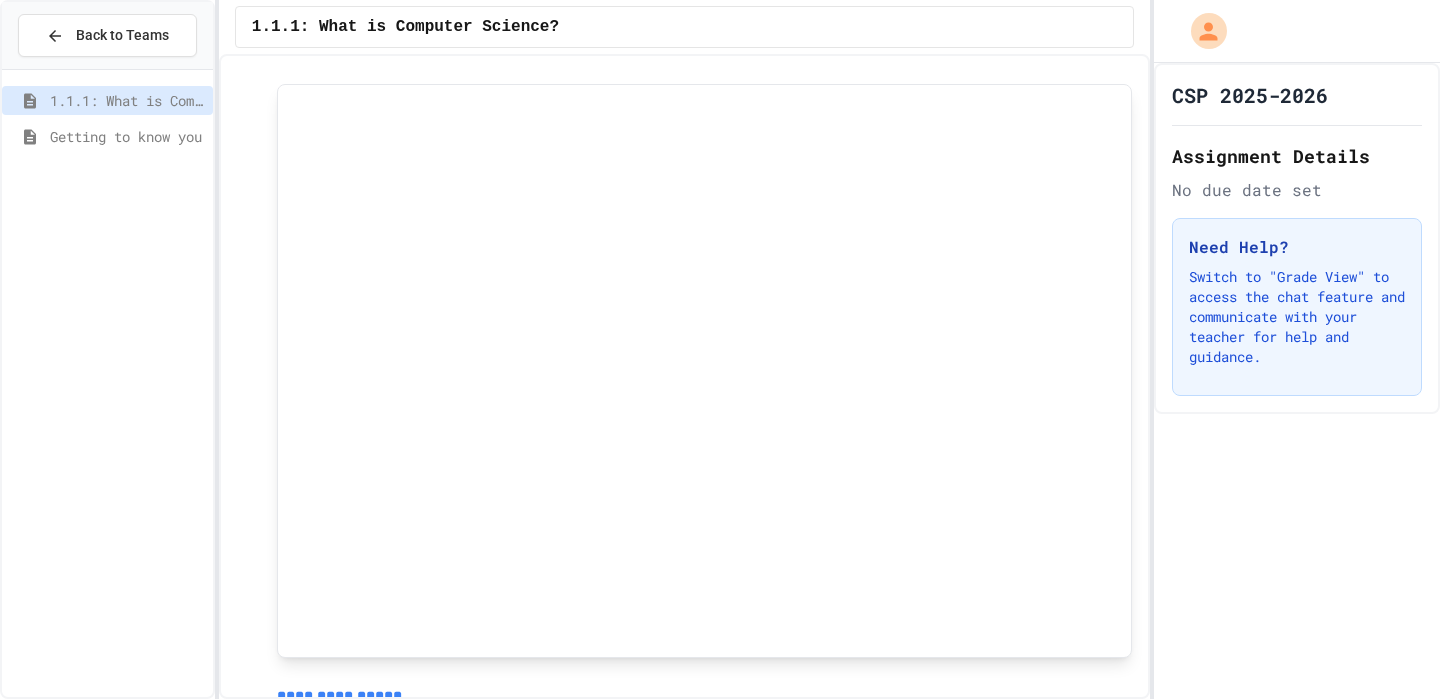 click on "Getting to know you" at bounding box center [107, 140] 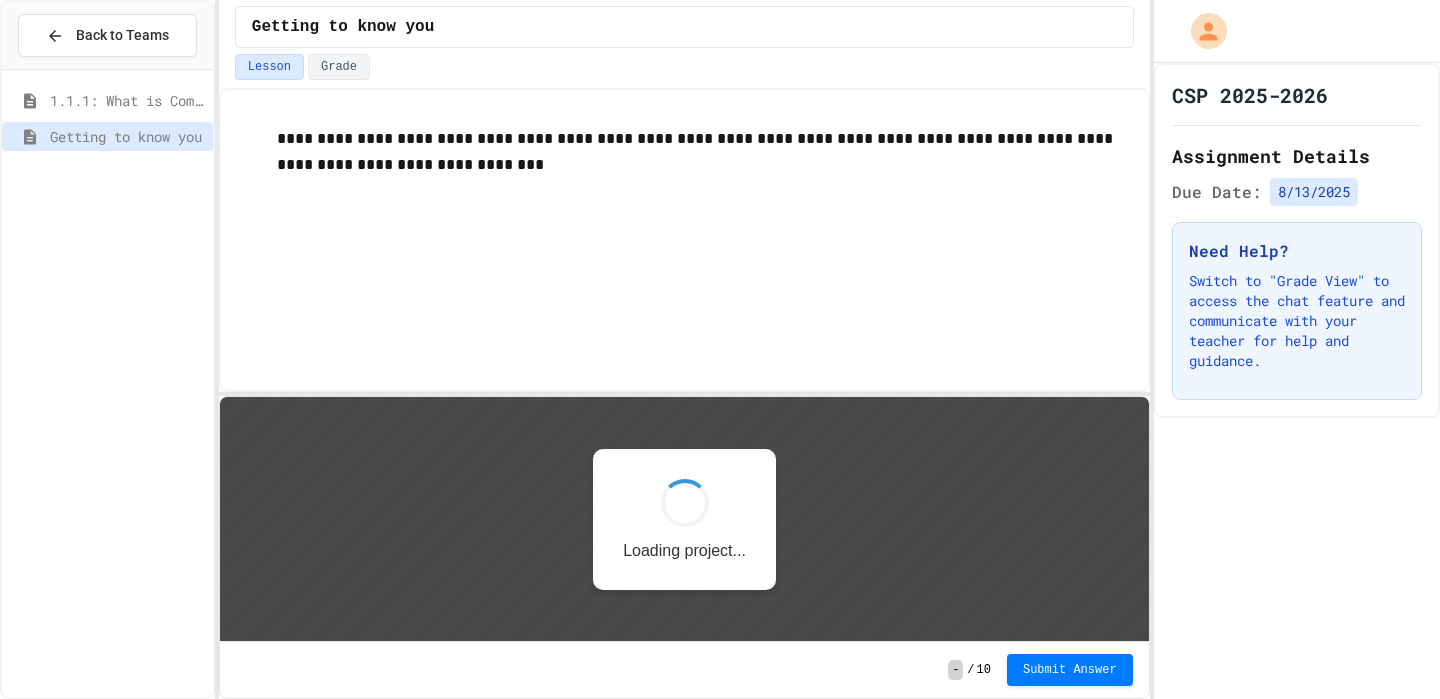 scroll, scrollTop: 0, scrollLeft: 0, axis: both 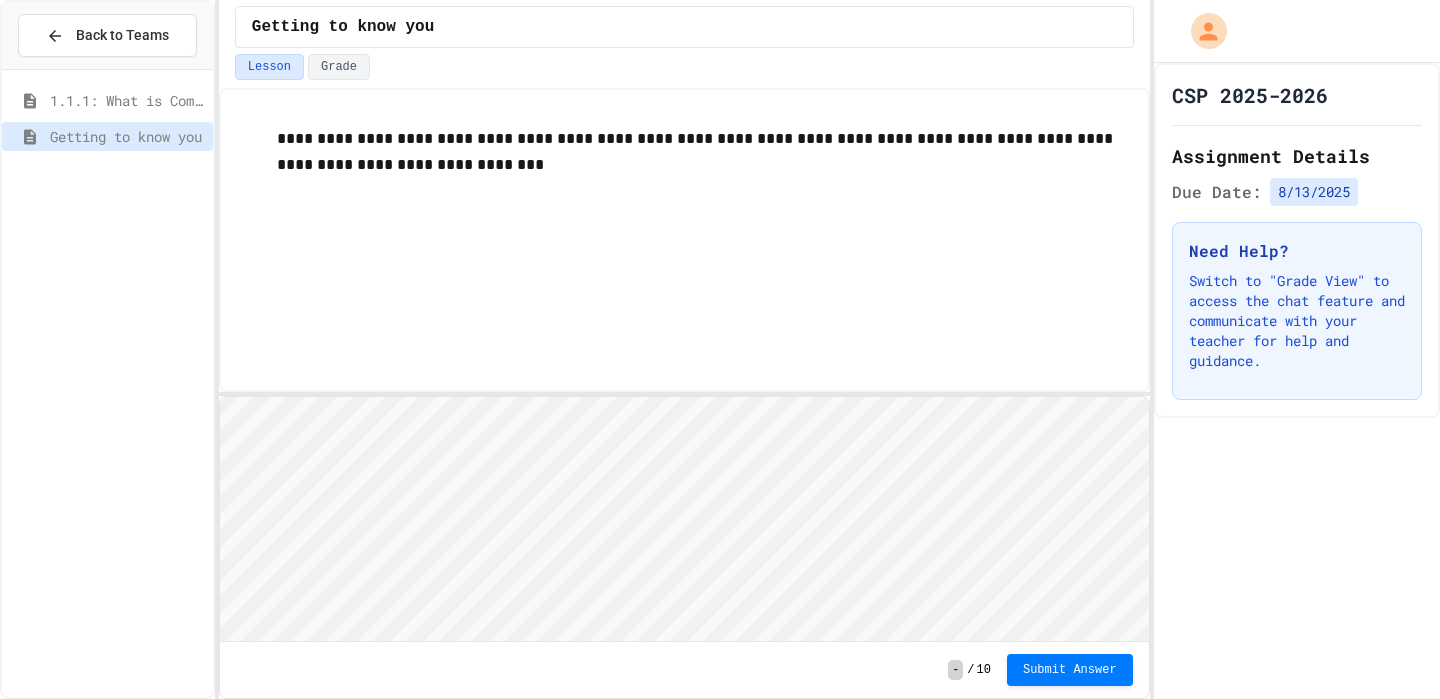 type on "******" 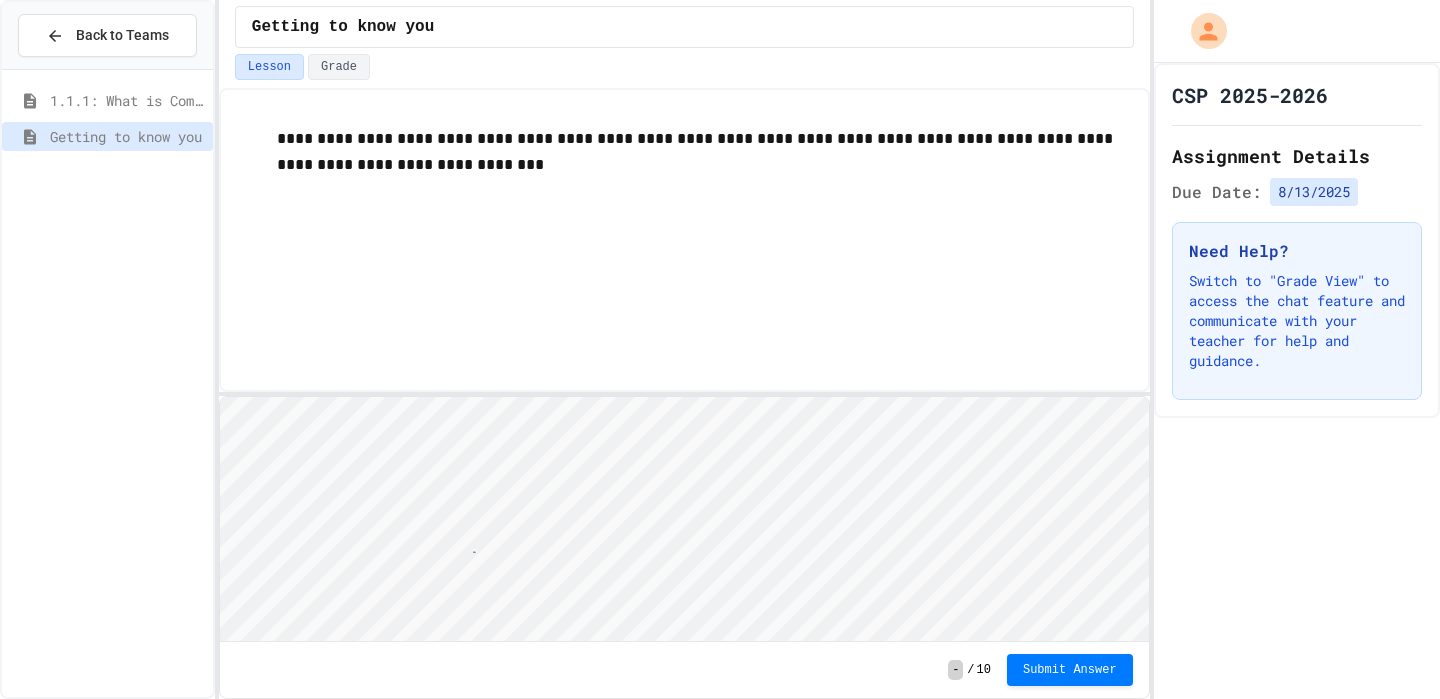 scroll, scrollTop: 2, scrollLeft: 190, axis: both 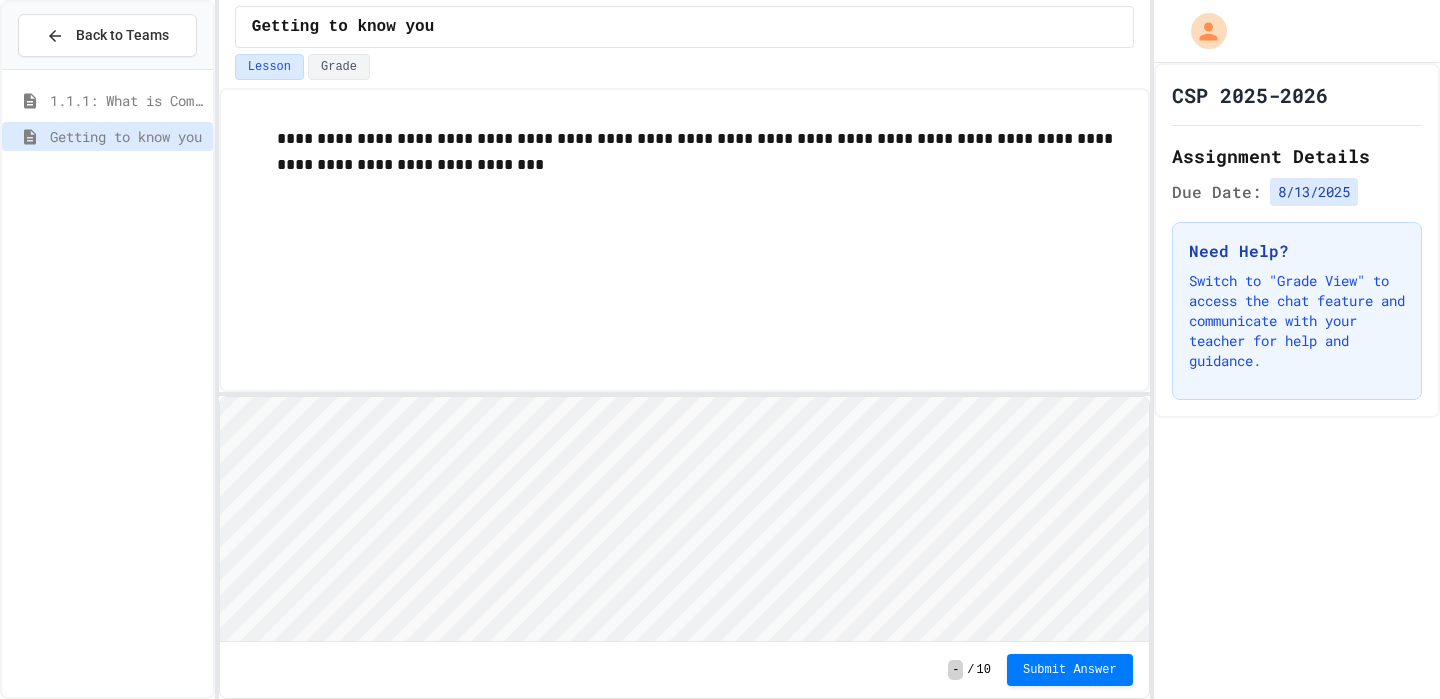 type on "*" 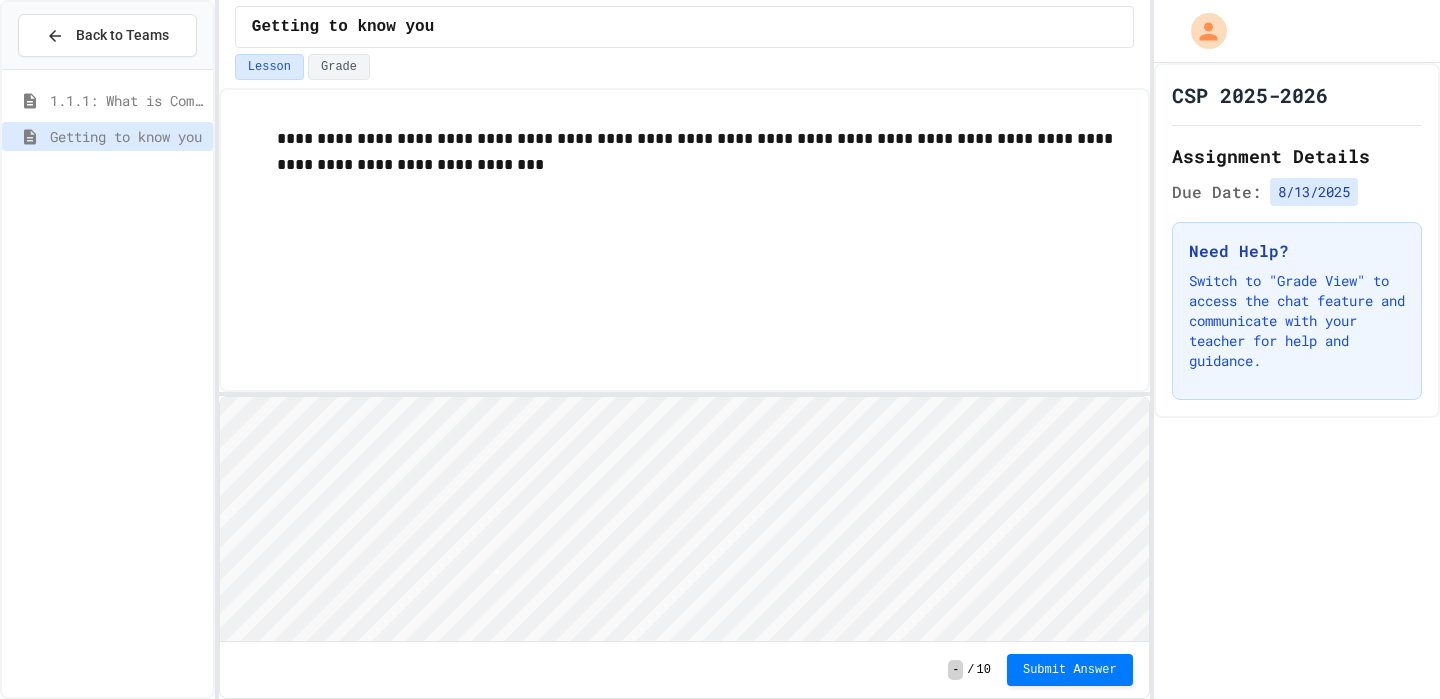 scroll, scrollTop: 2, scrollLeft: 4, axis: both 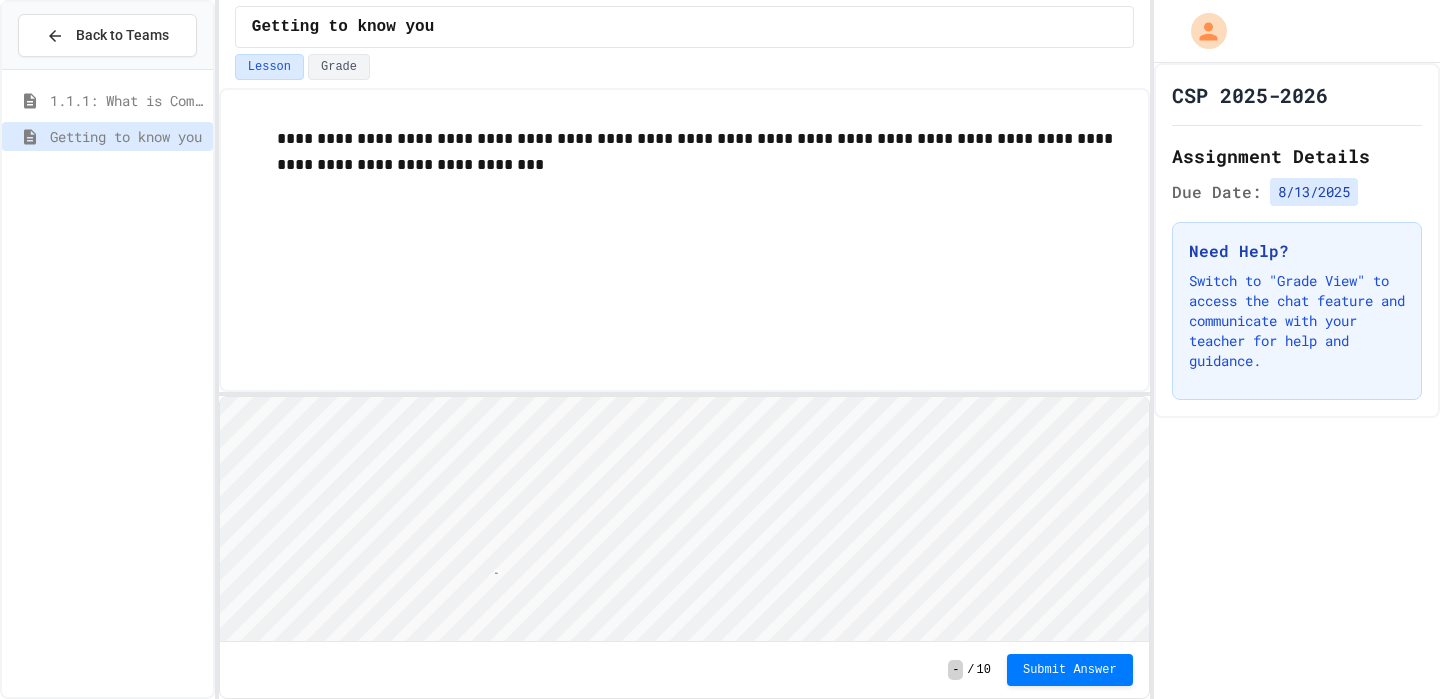 type on "*" 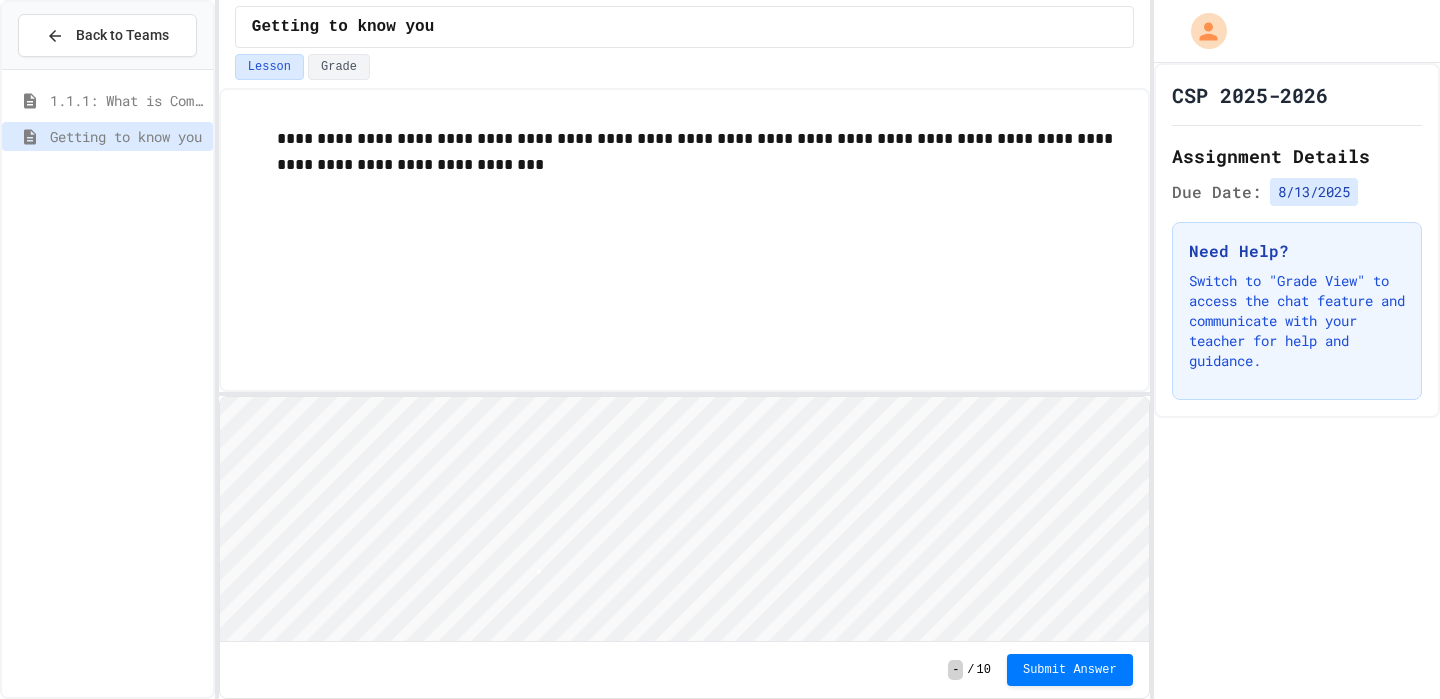 type on "*" 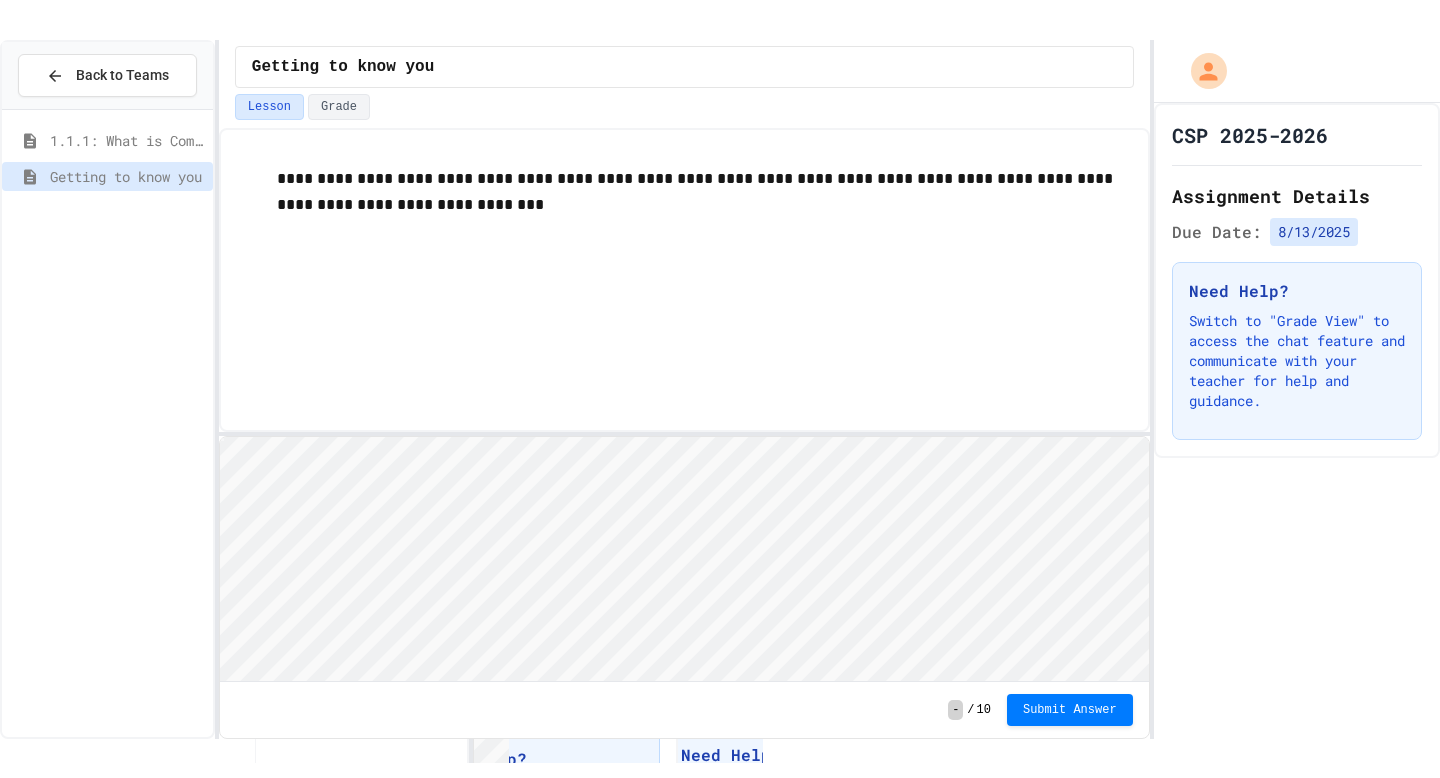 scroll, scrollTop: 2, scrollLeft: 0, axis: vertical 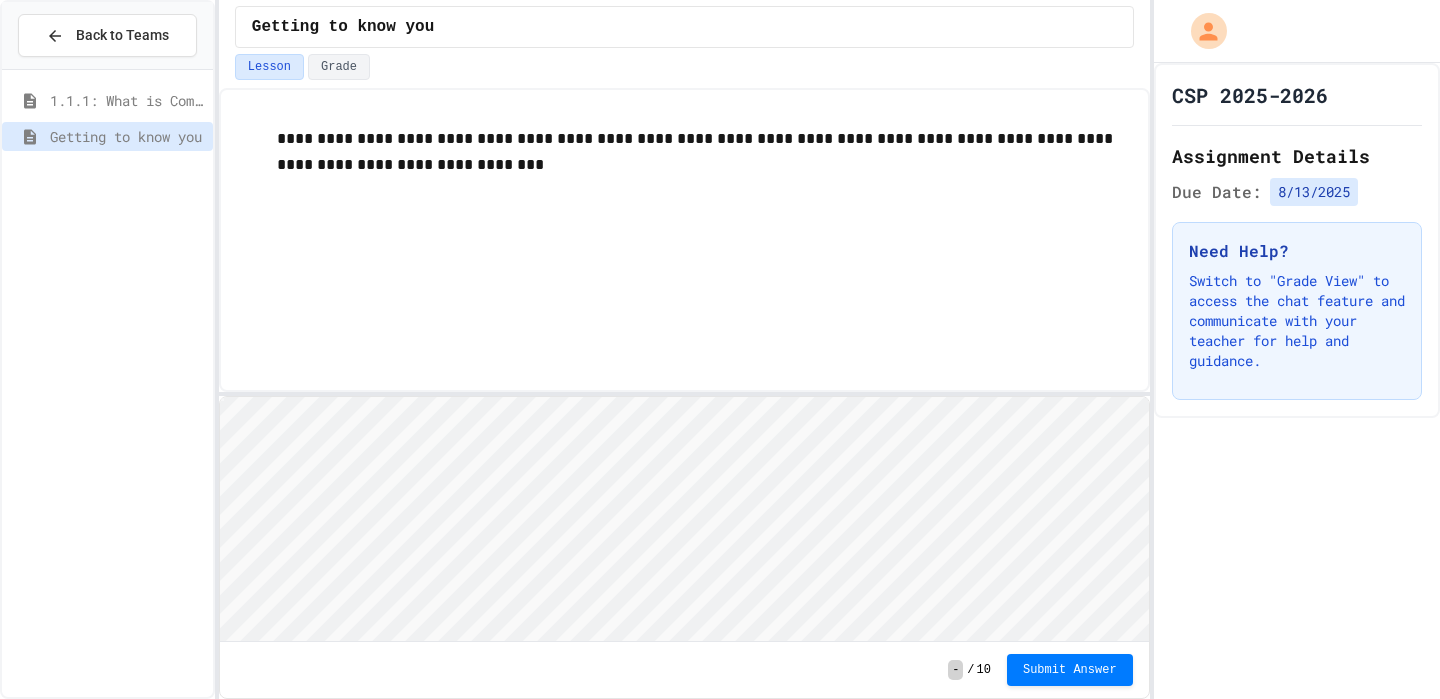 type 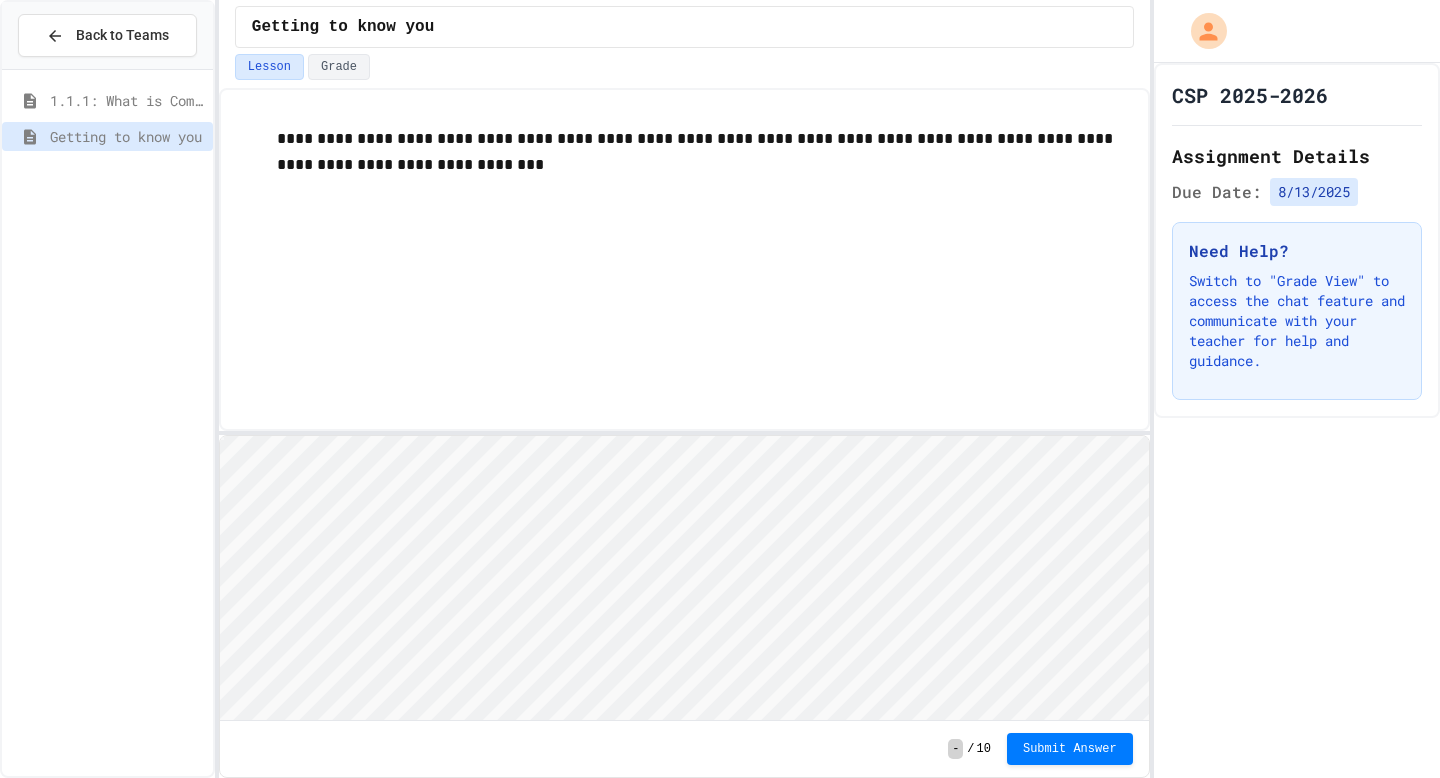click on "**********" at bounding box center [684, 259] 